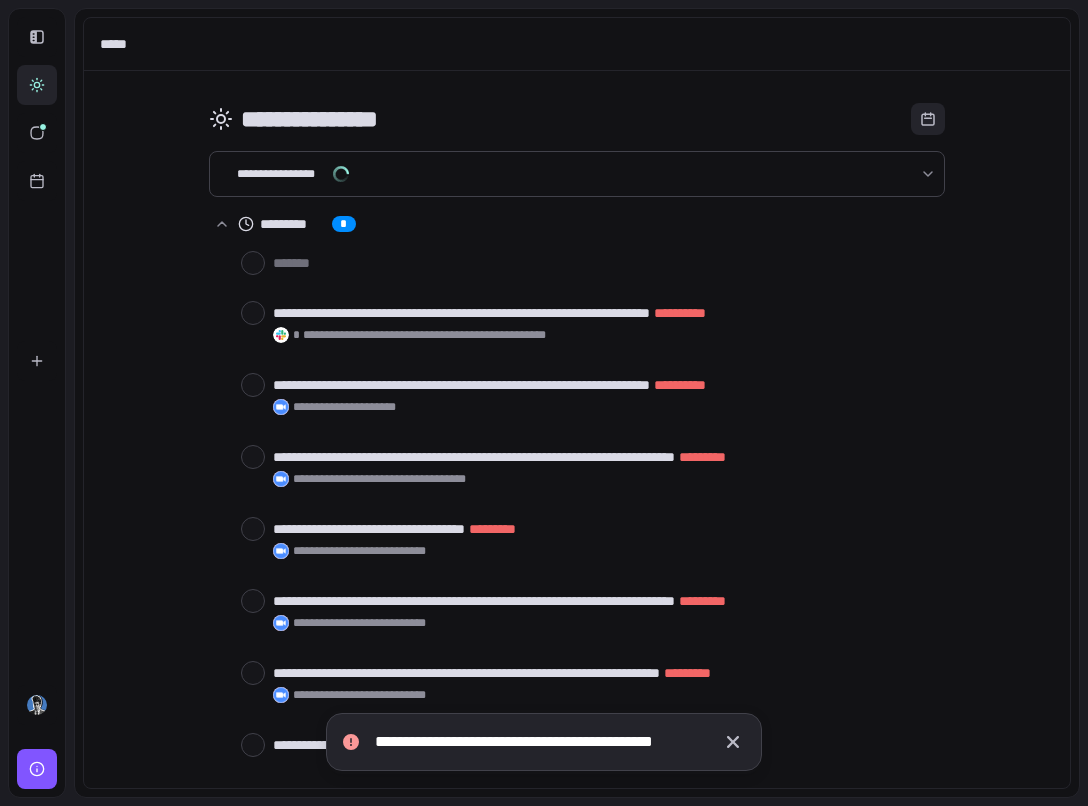 scroll, scrollTop: 0, scrollLeft: 0, axis: both 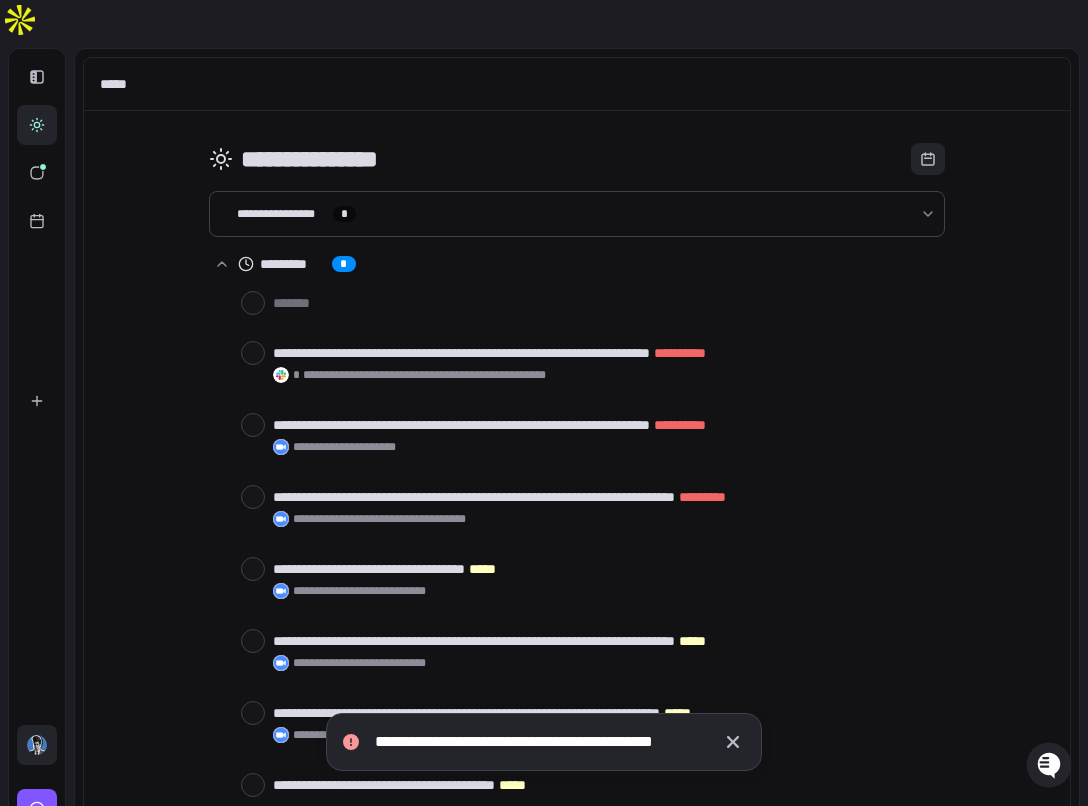 click at bounding box center [37, 745] 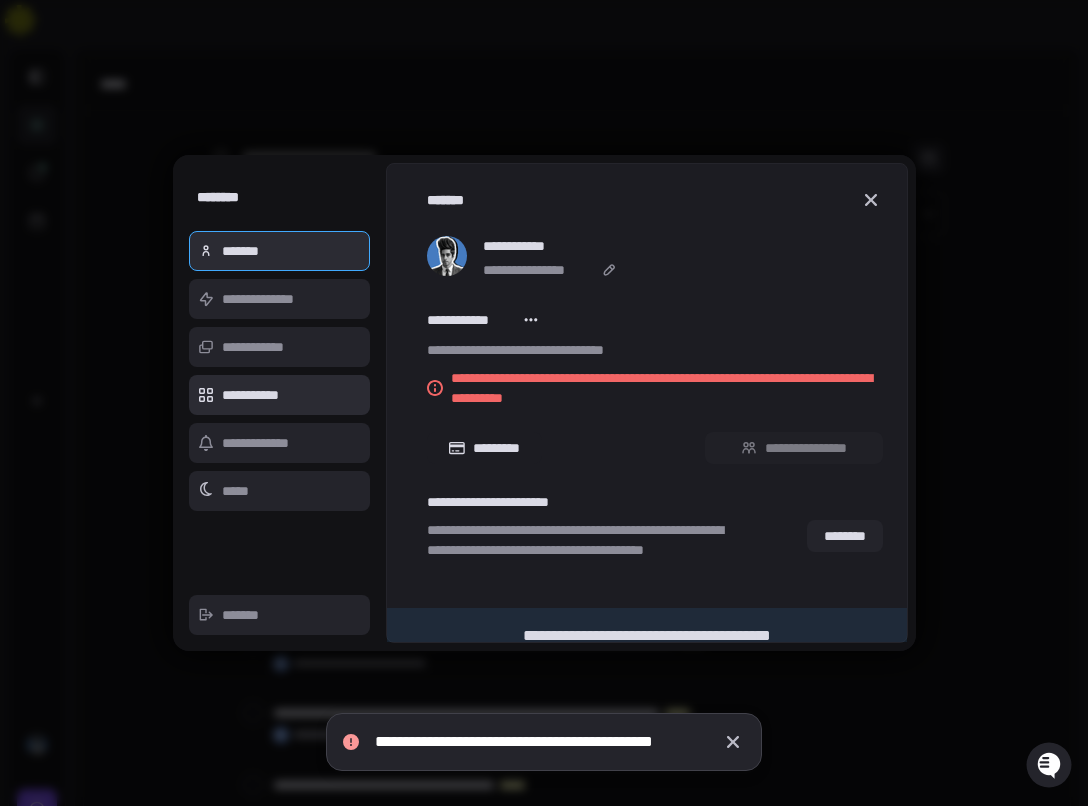 click on "**********" at bounding box center [280, 395] 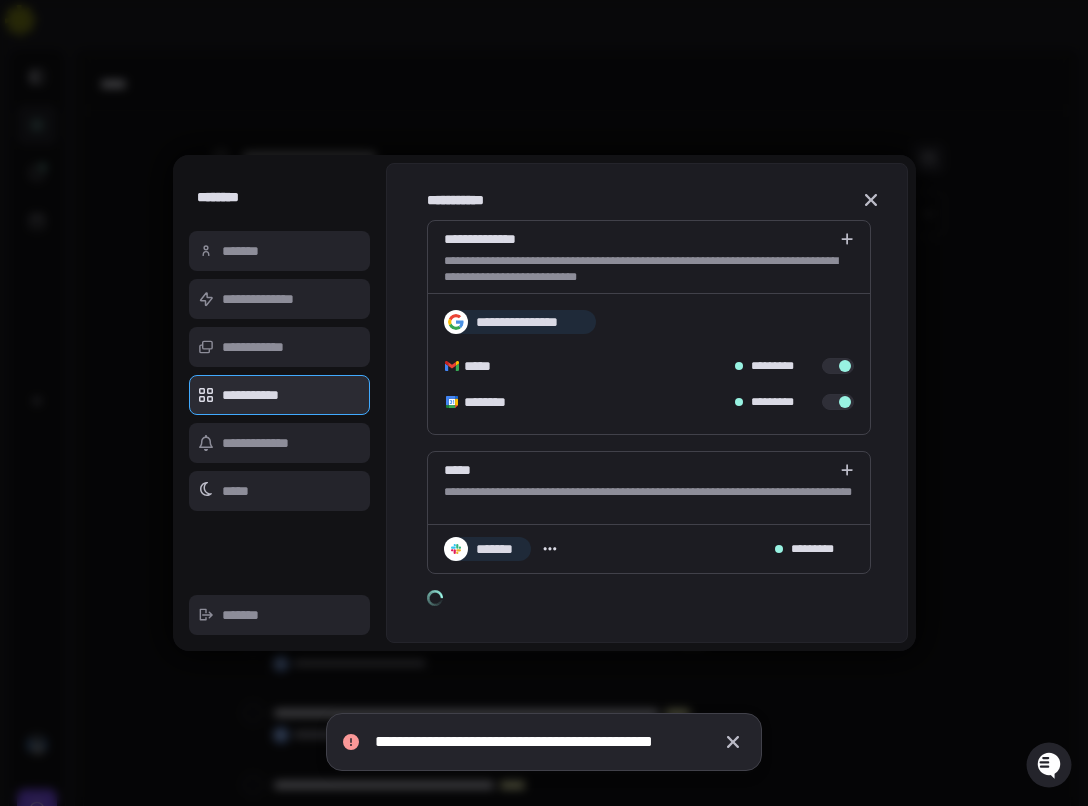 type on "*" 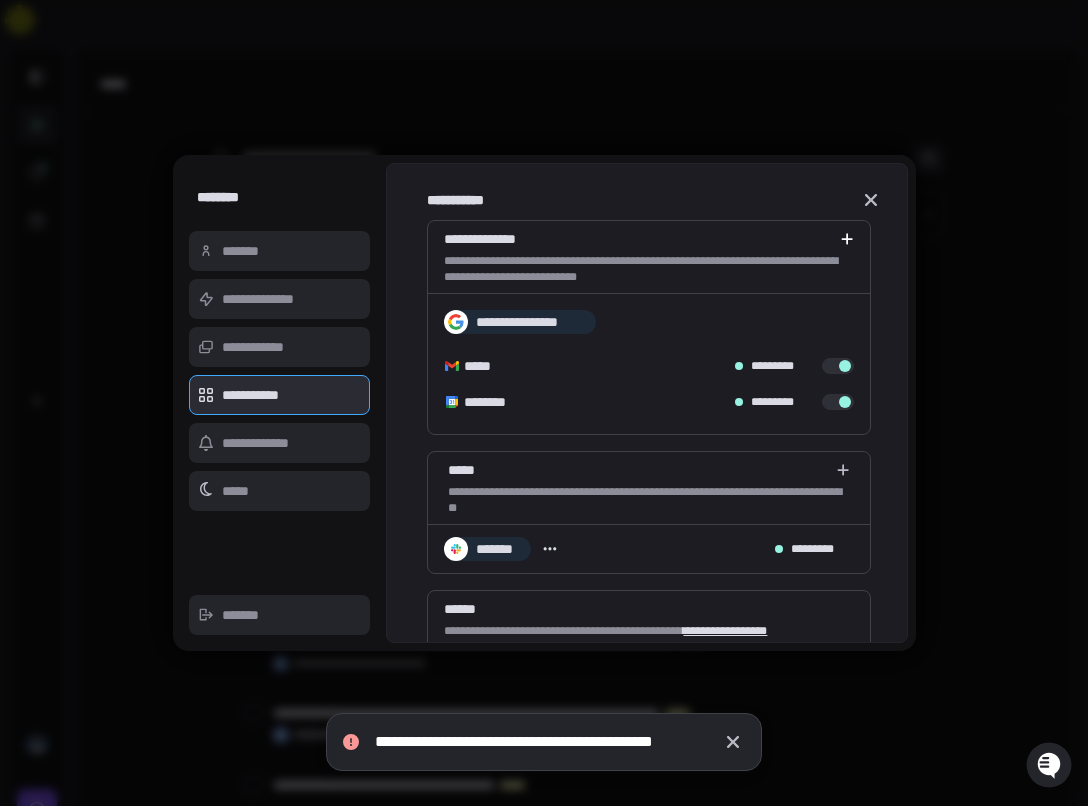 click 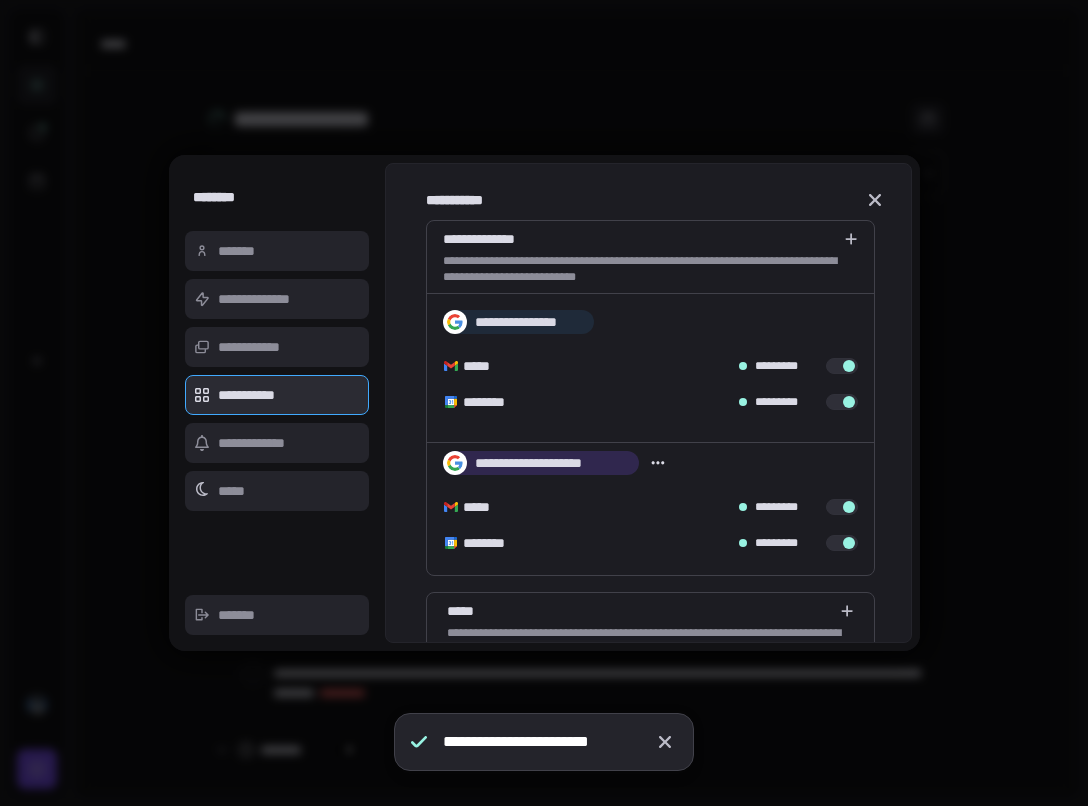 scroll, scrollTop: 0, scrollLeft: 0, axis: both 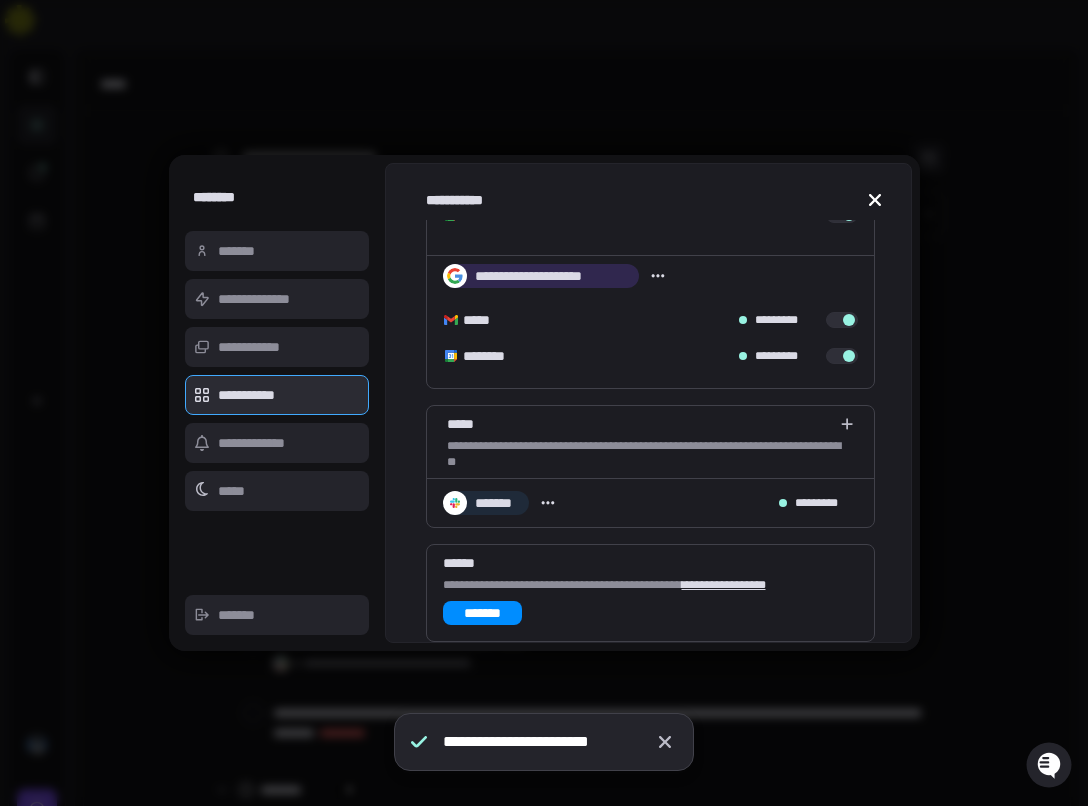 click 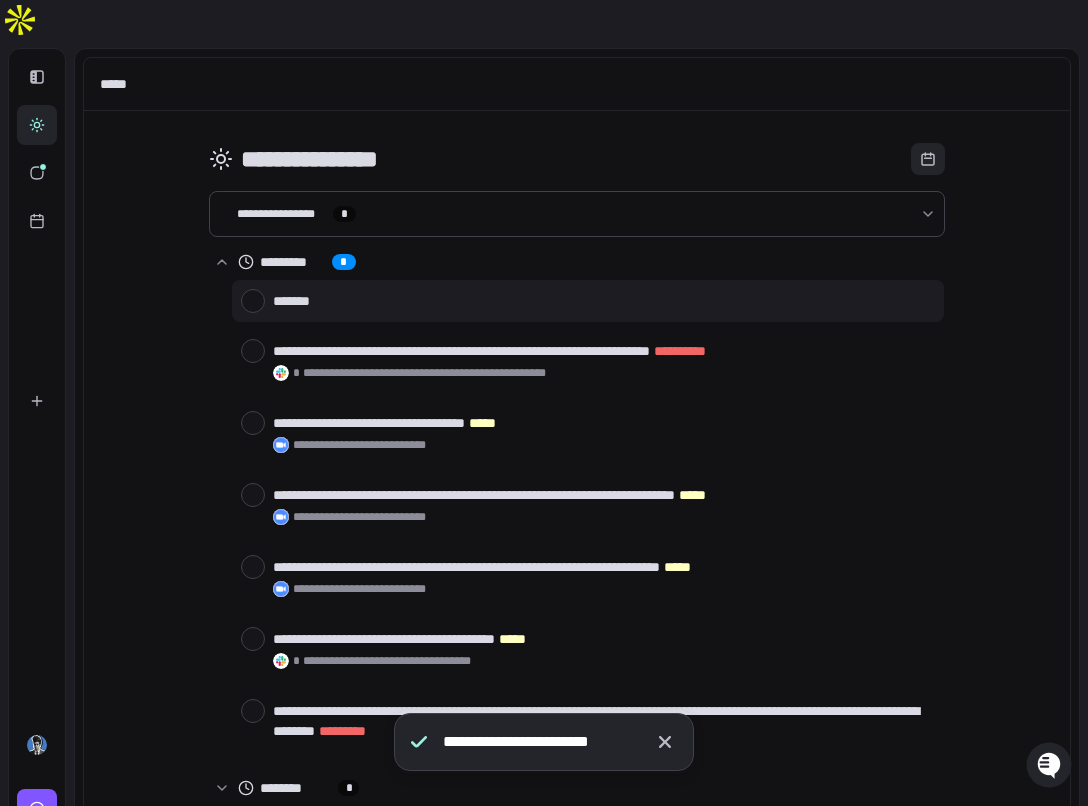 scroll, scrollTop: 0, scrollLeft: 0, axis: both 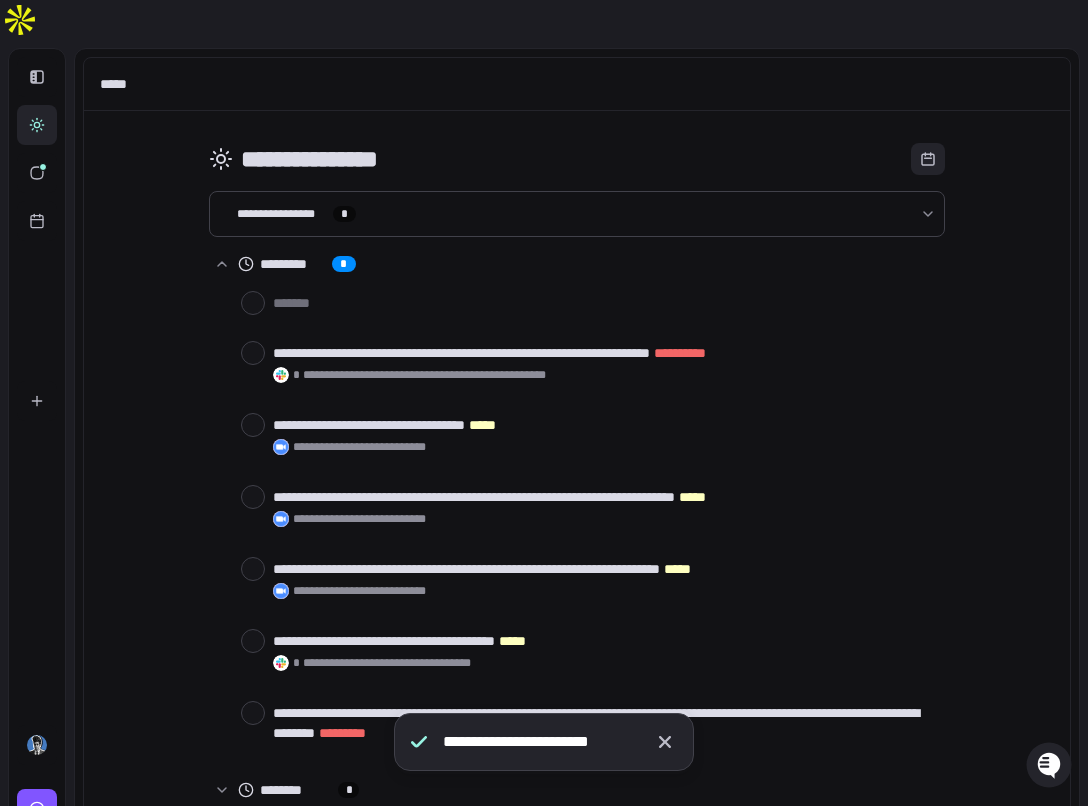 click 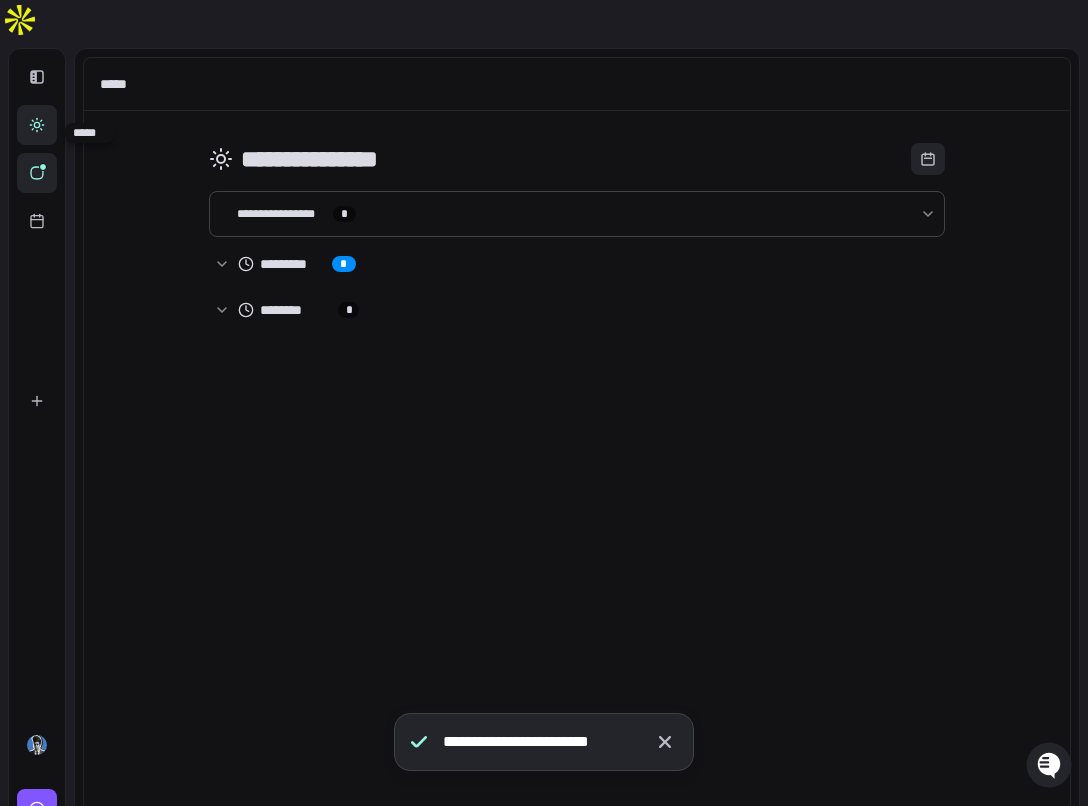 click at bounding box center [37, 173] 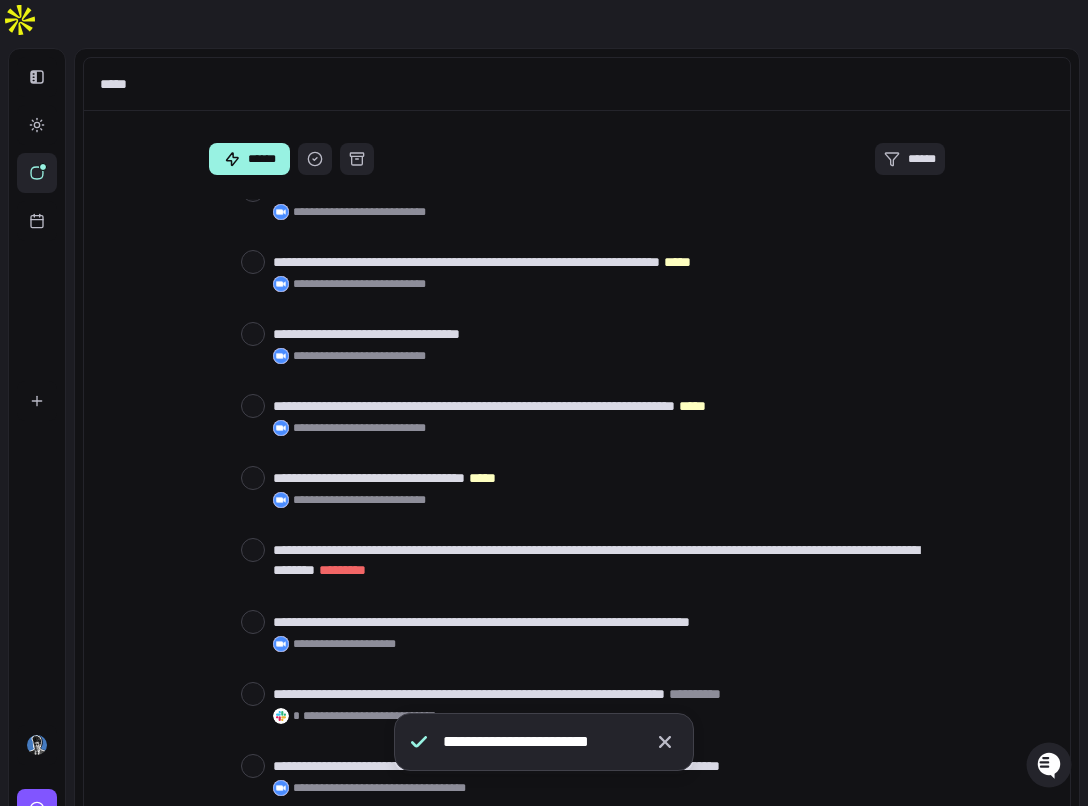 scroll, scrollTop: 925, scrollLeft: 0, axis: vertical 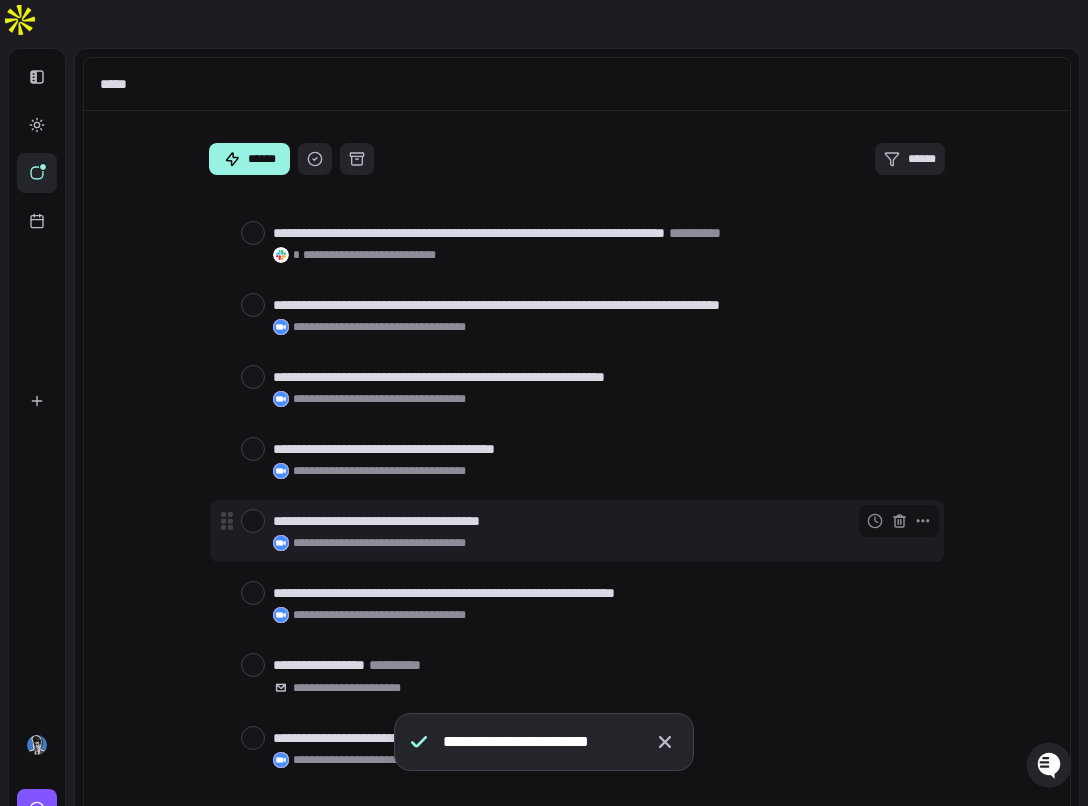 click at bounding box center (253, 521) 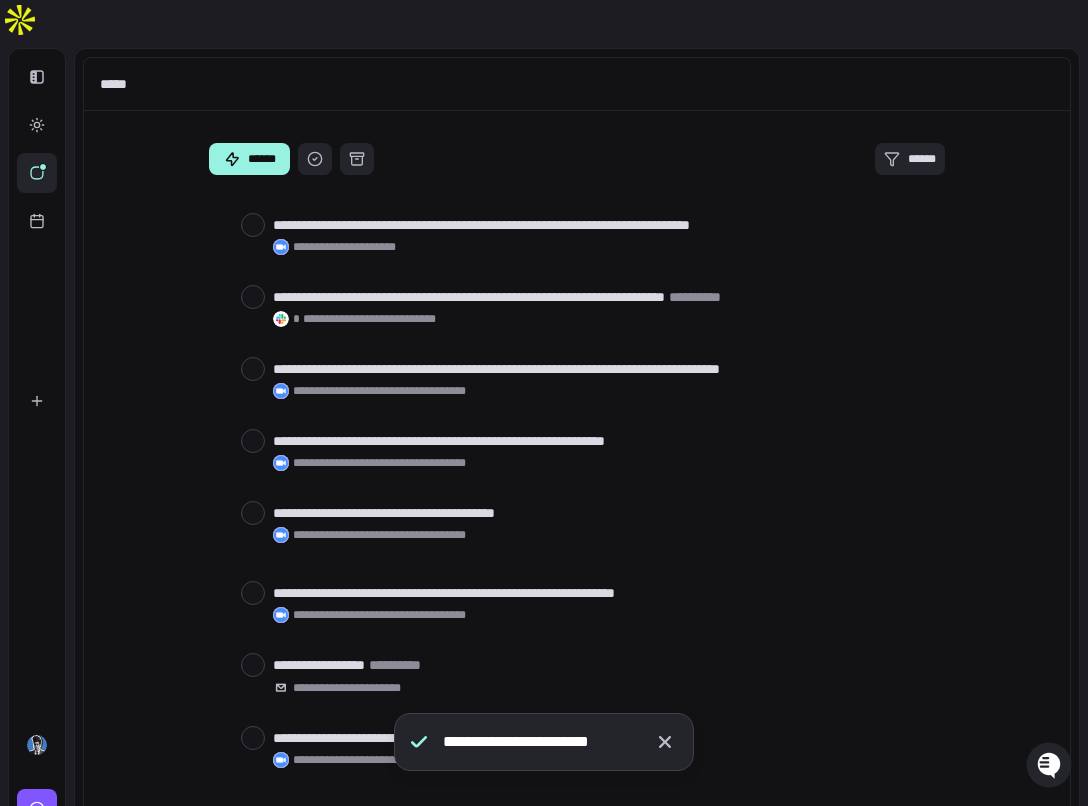 scroll, scrollTop: 853, scrollLeft: 0, axis: vertical 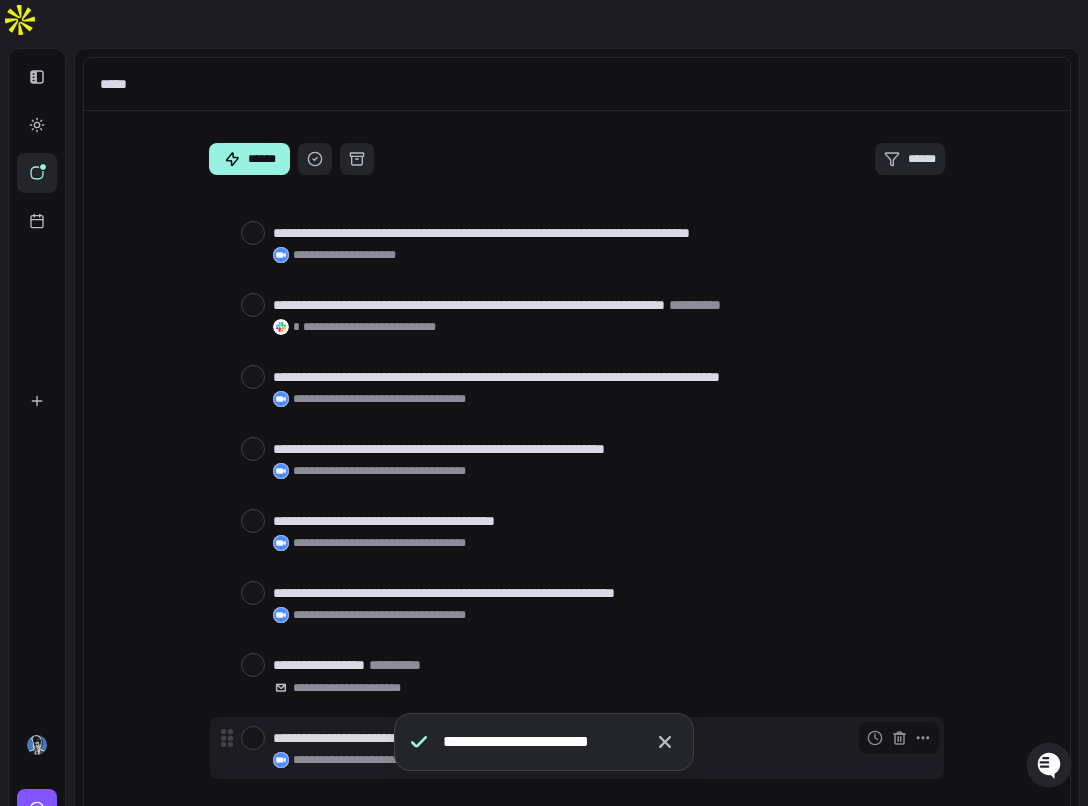 click at bounding box center [253, 738] 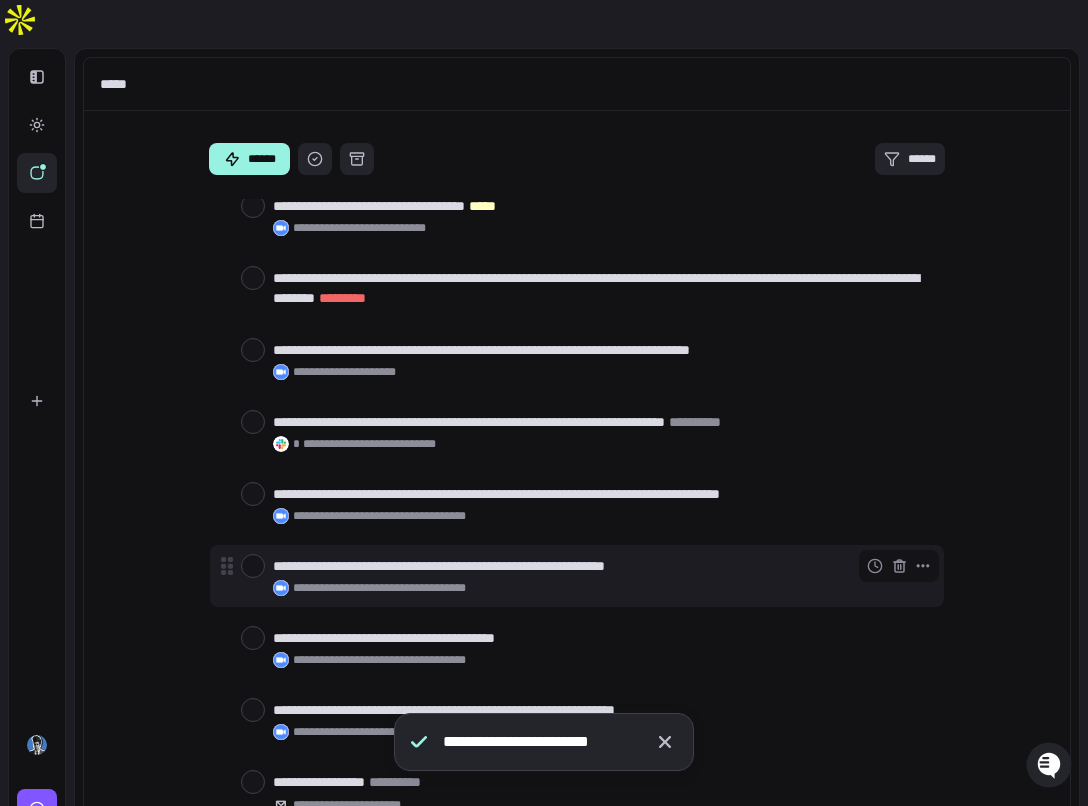 scroll, scrollTop: 714, scrollLeft: 0, axis: vertical 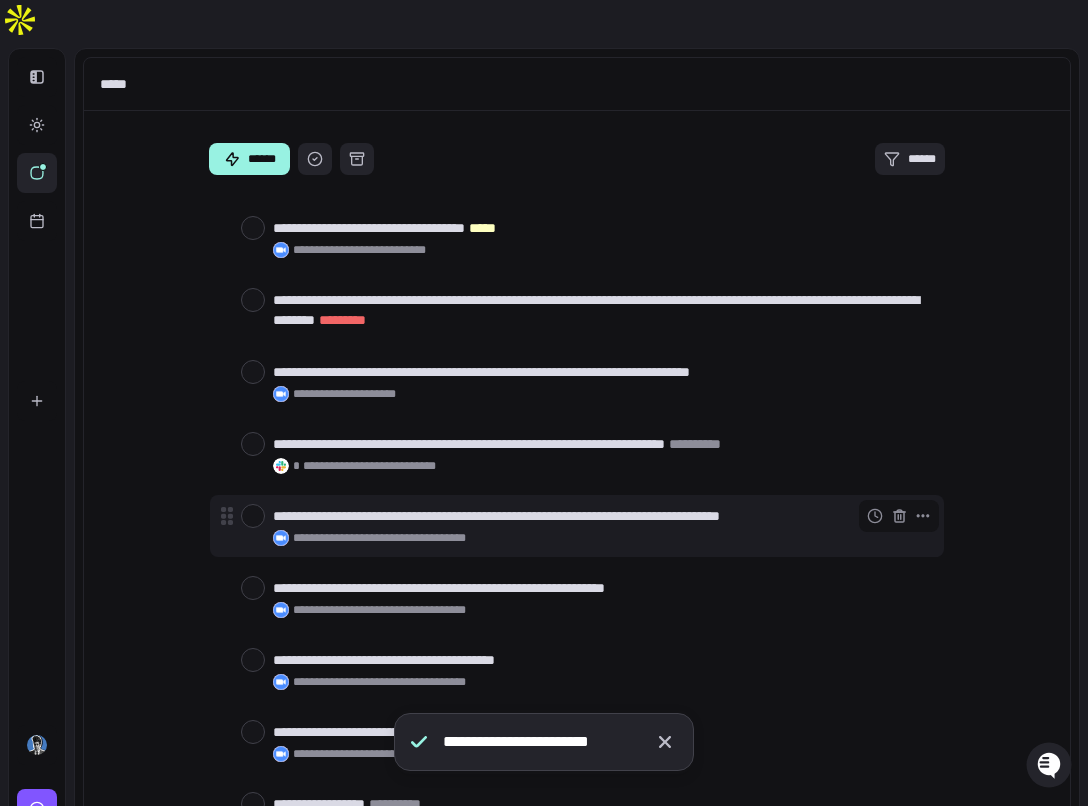 click at bounding box center [253, 516] 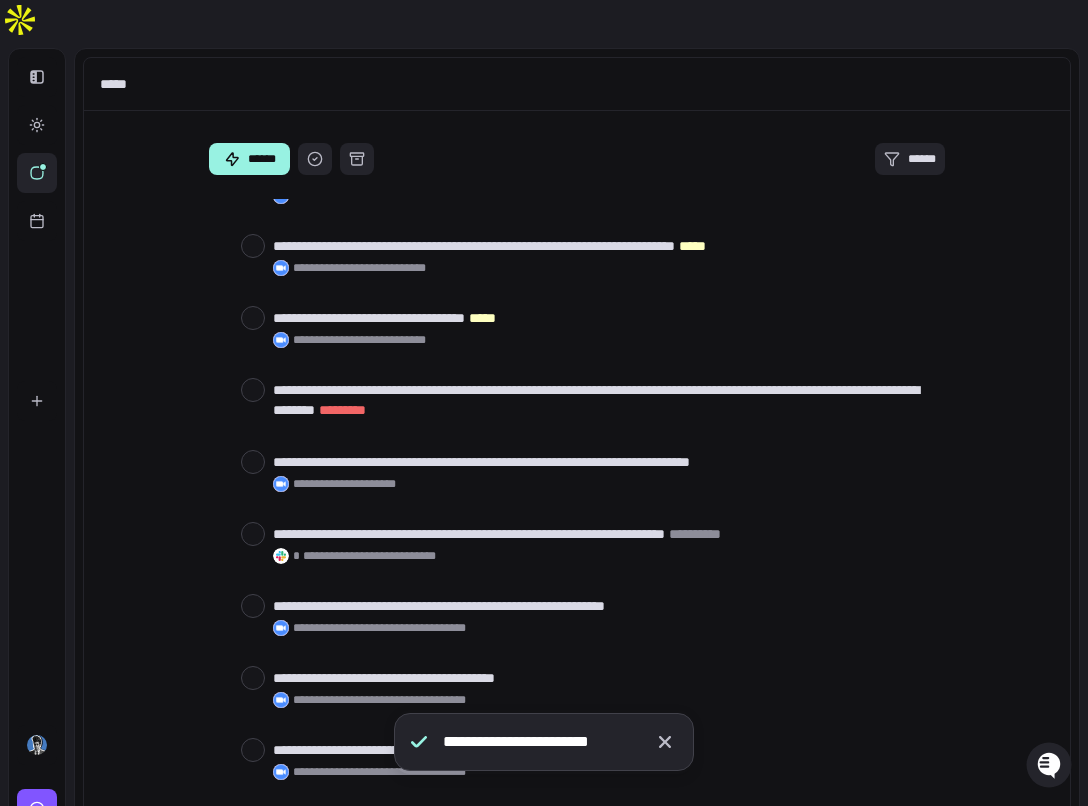 scroll, scrollTop: 605, scrollLeft: 0, axis: vertical 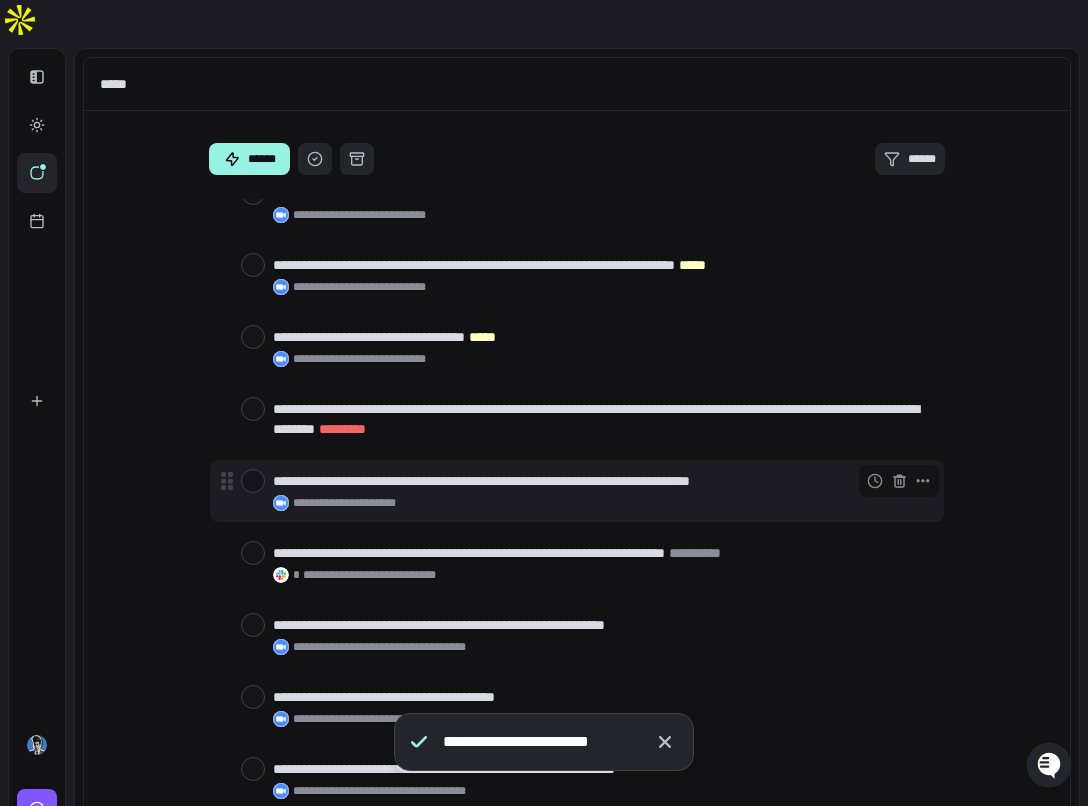 click at bounding box center (253, 481) 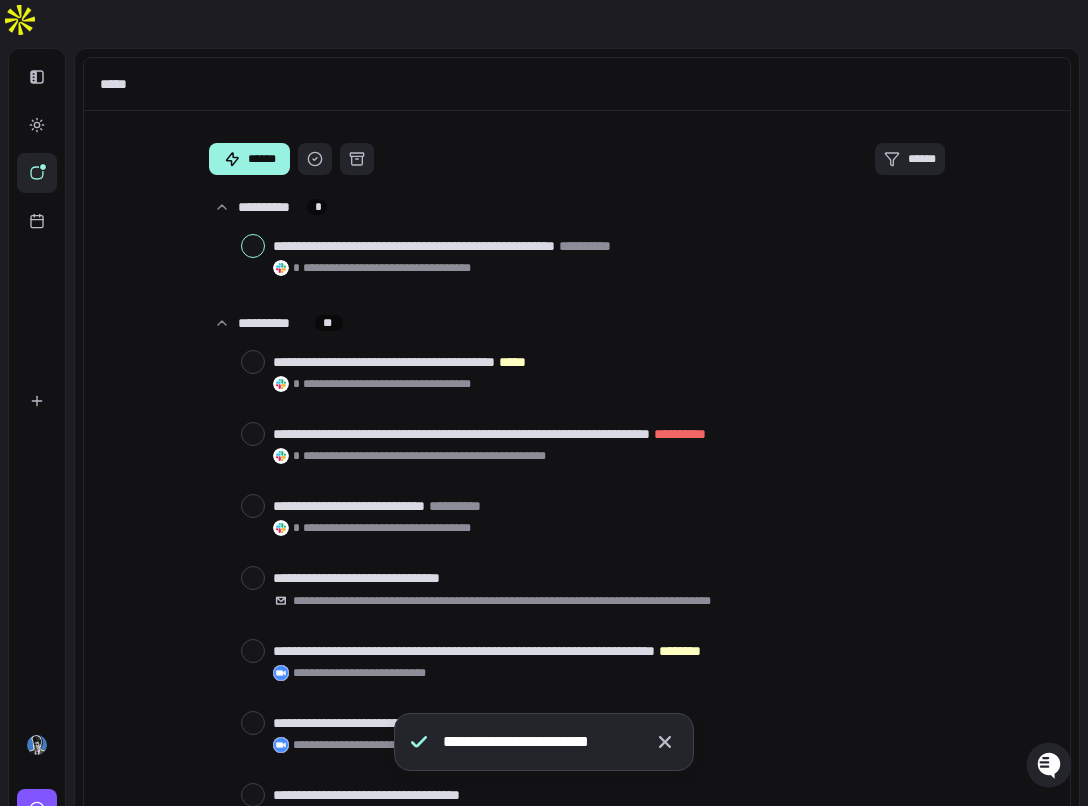 scroll, scrollTop: 1, scrollLeft: 0, axis: vertical 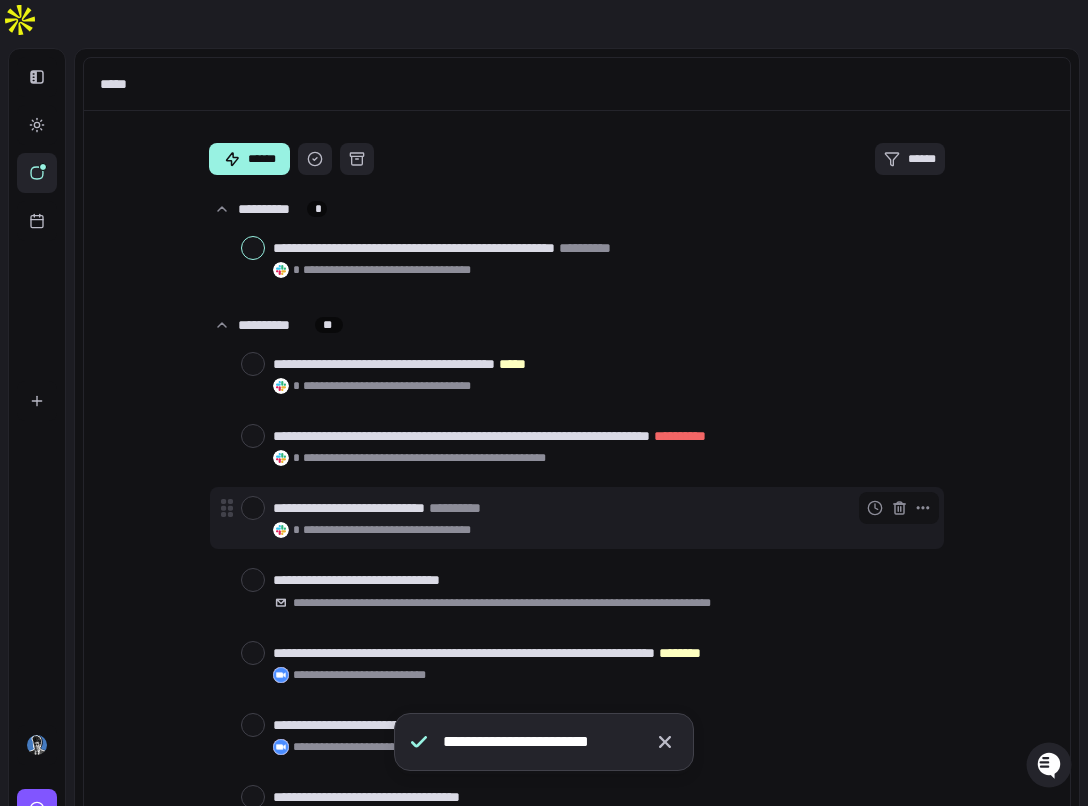click at bounding box center [253, 508] 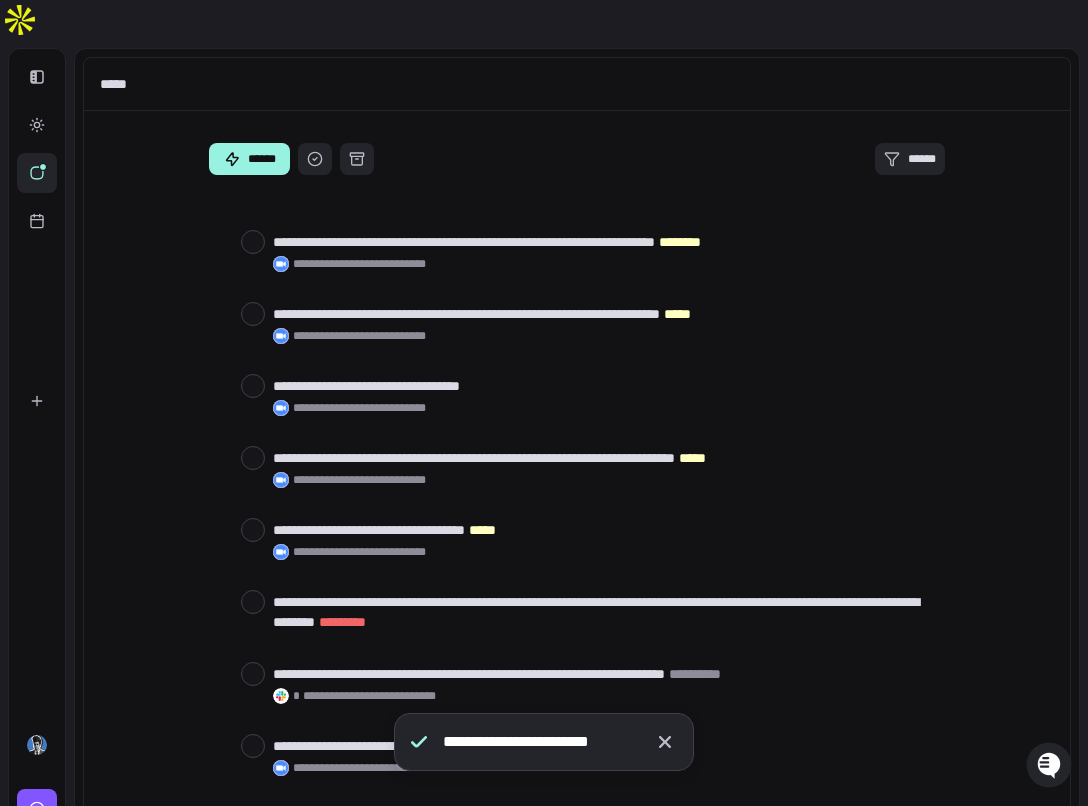 scroll, scrollTop: 0, scrollLeft: 0, axis: both 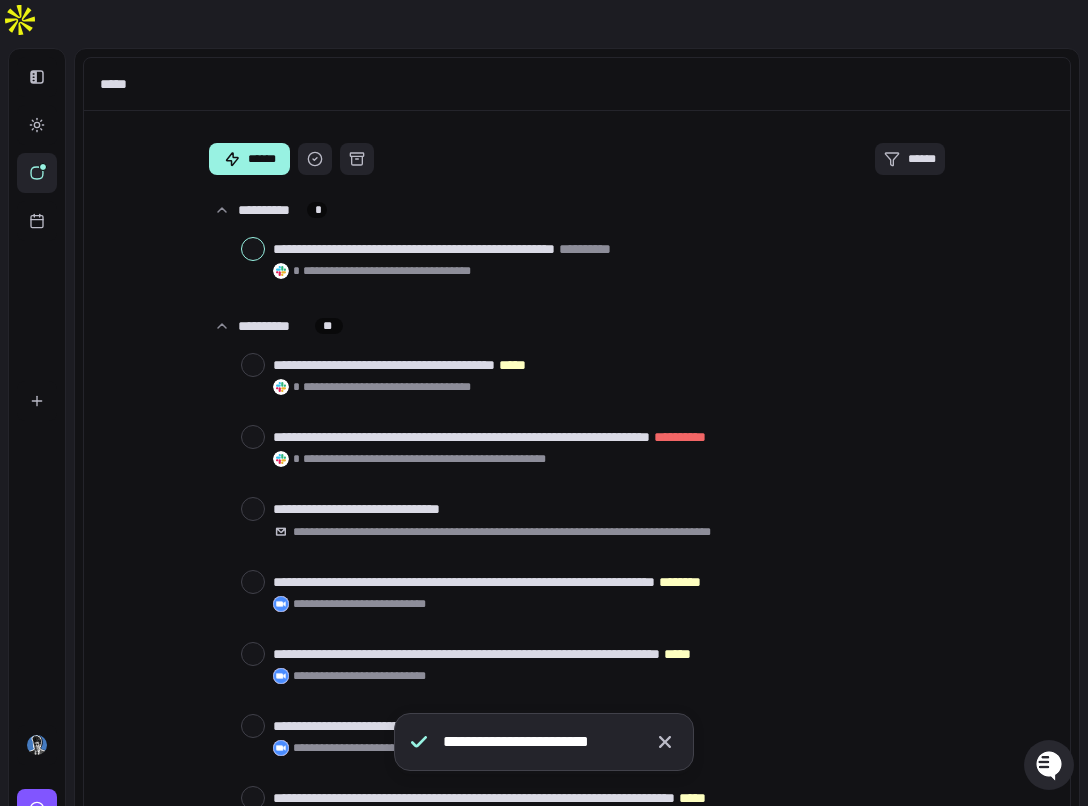 click 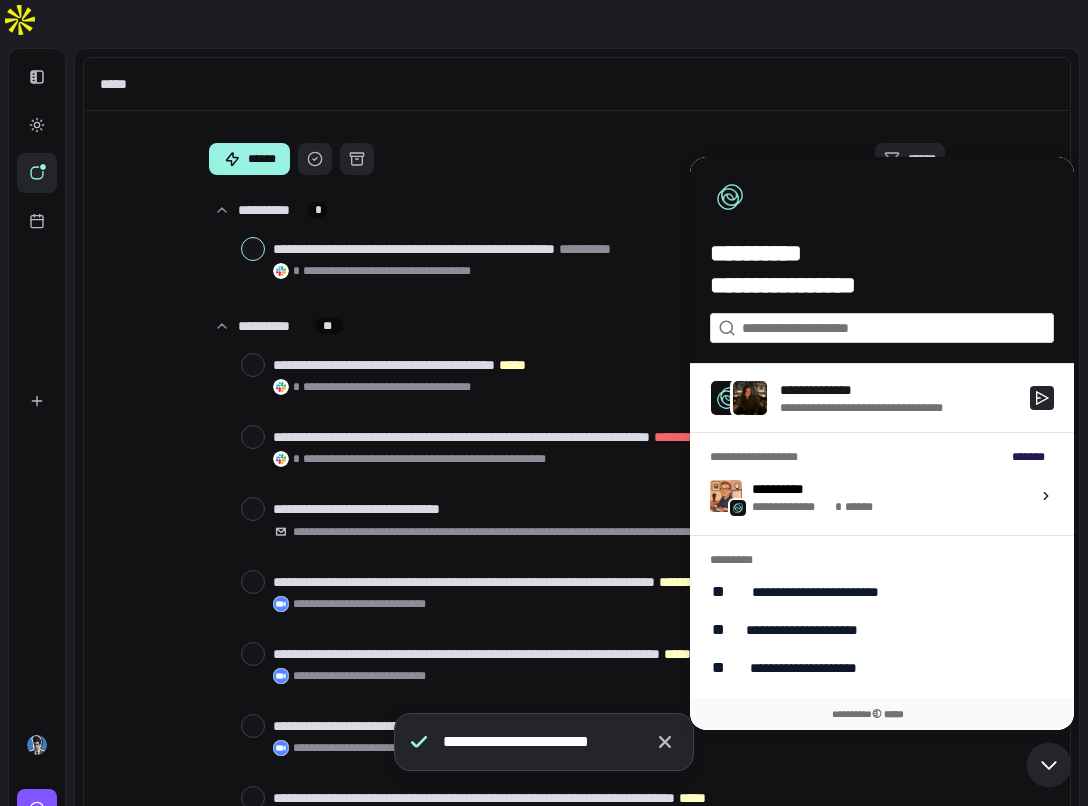 drag, startPoint x: 1050, startPoint y: 765, endPoint x: 860, endPoint y: 677, distance: 209.38959 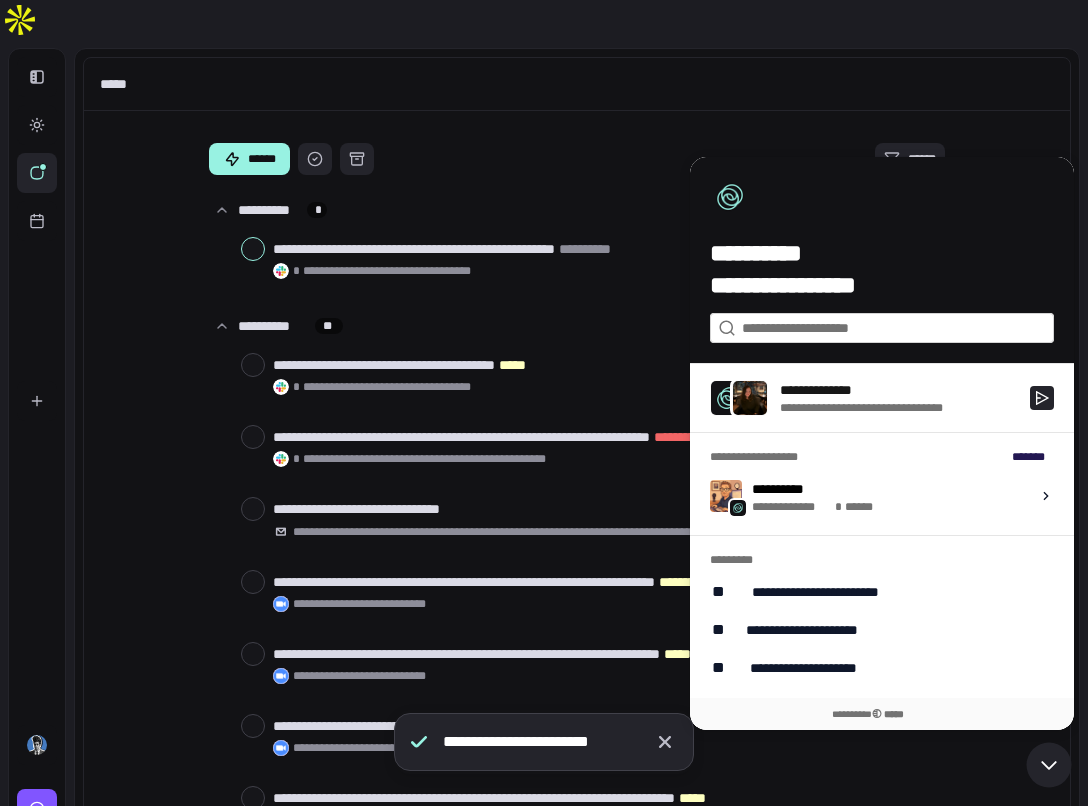 click on "**********" at bounding box center [802, 630] 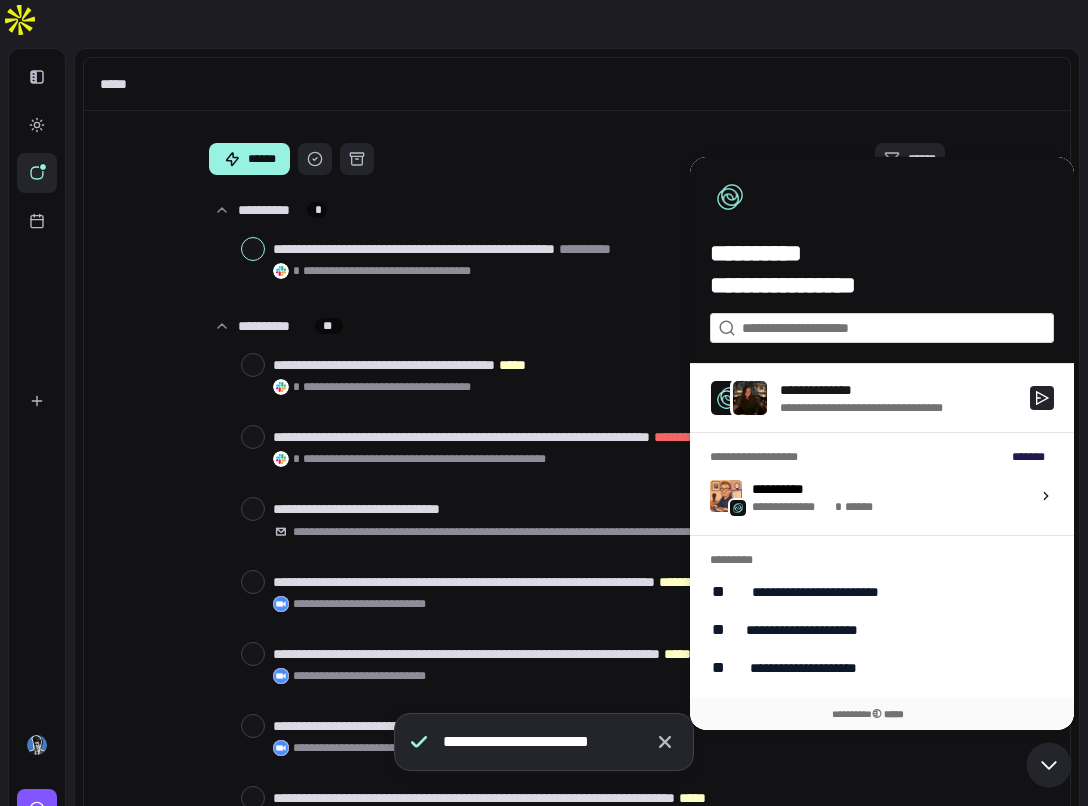 click on "**********" at bounding box center [544, 750] 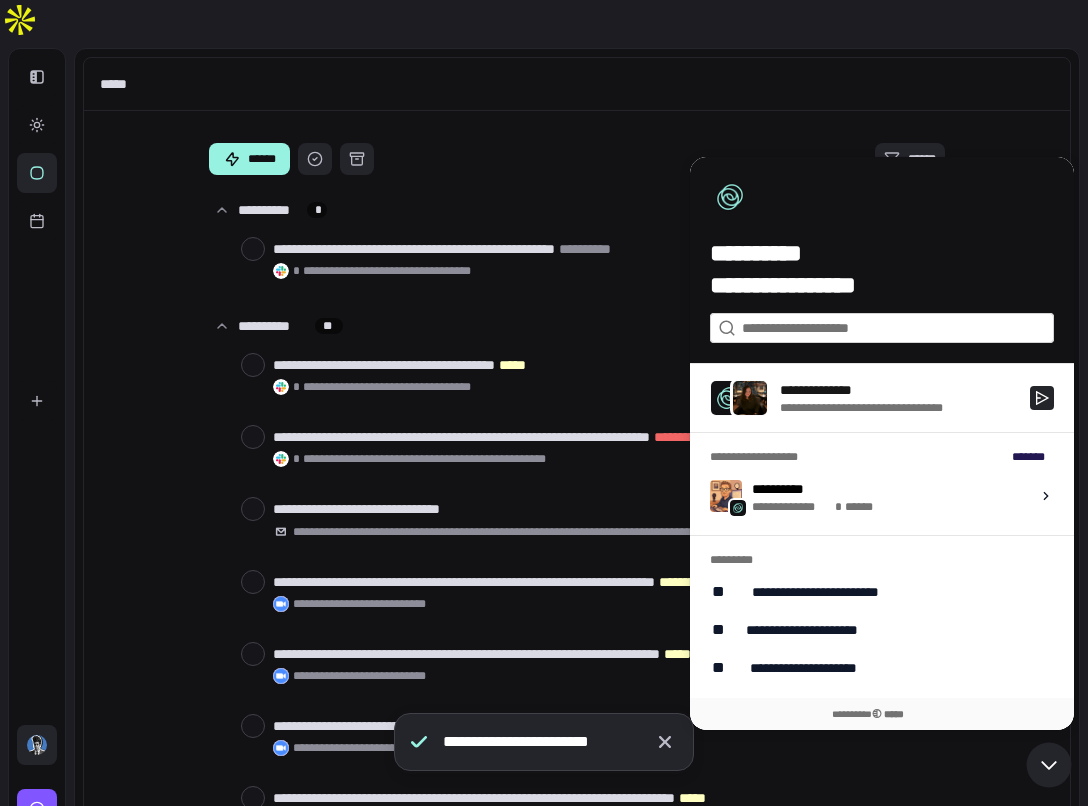 click at bounding box center (37, 745) 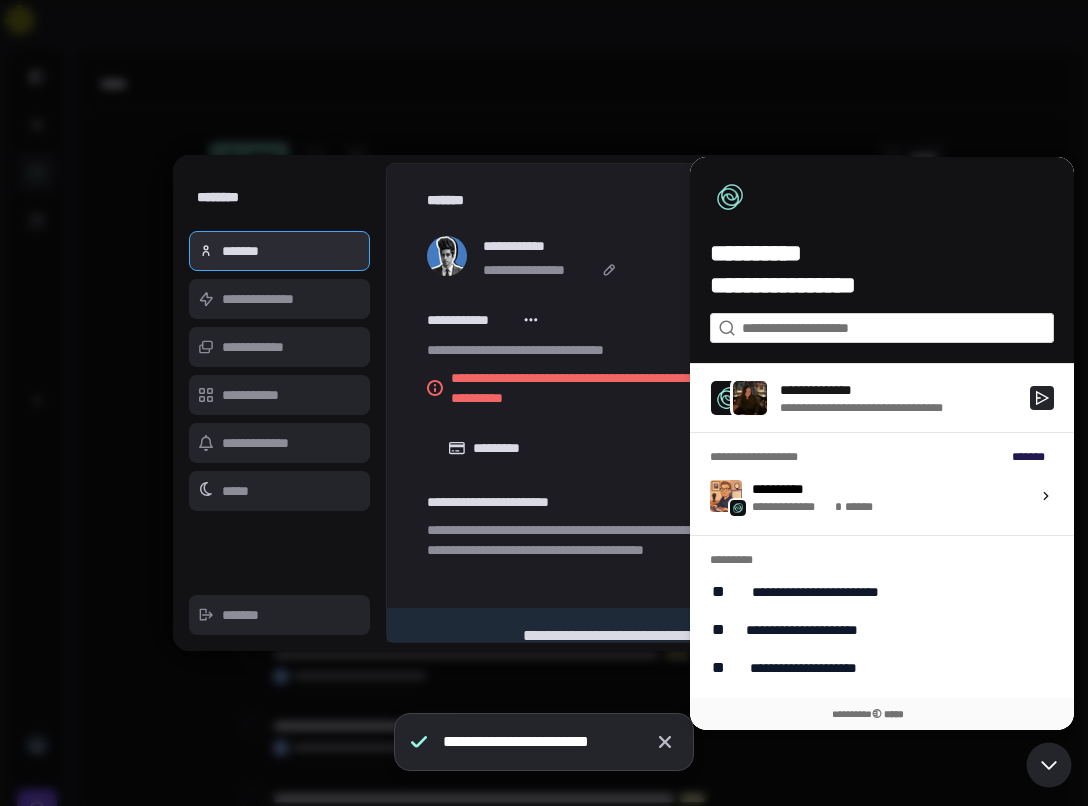 type 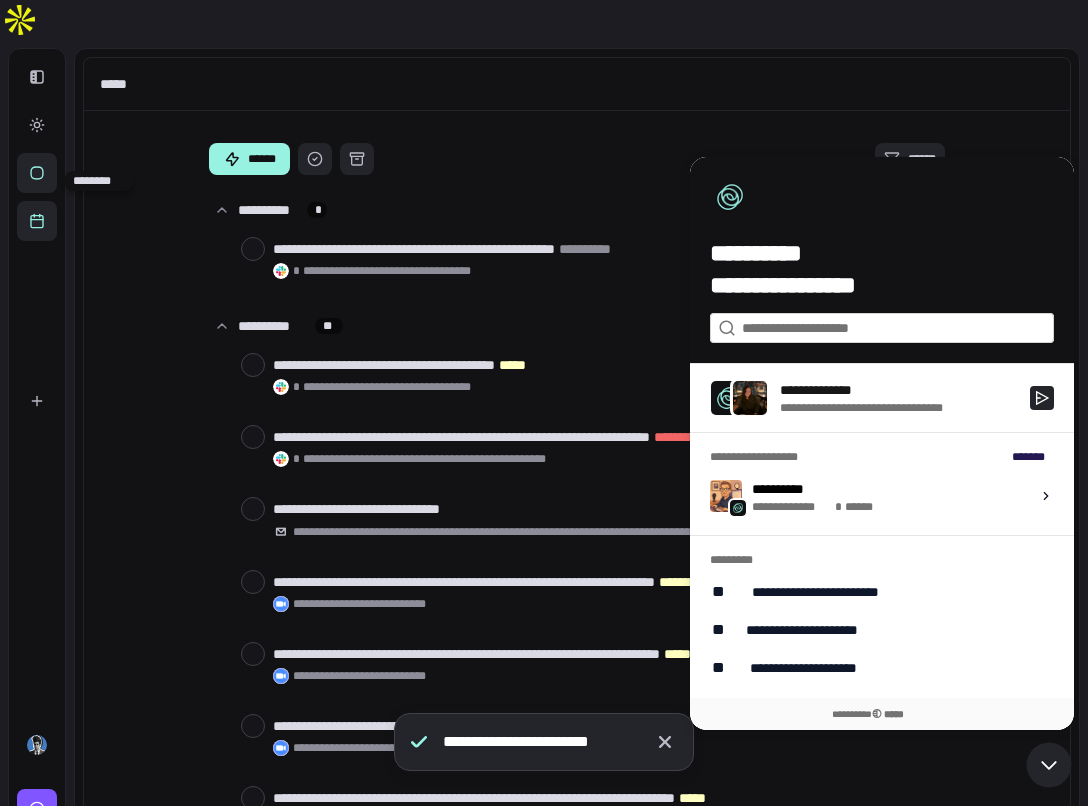 click at bounding box center [37, 221] 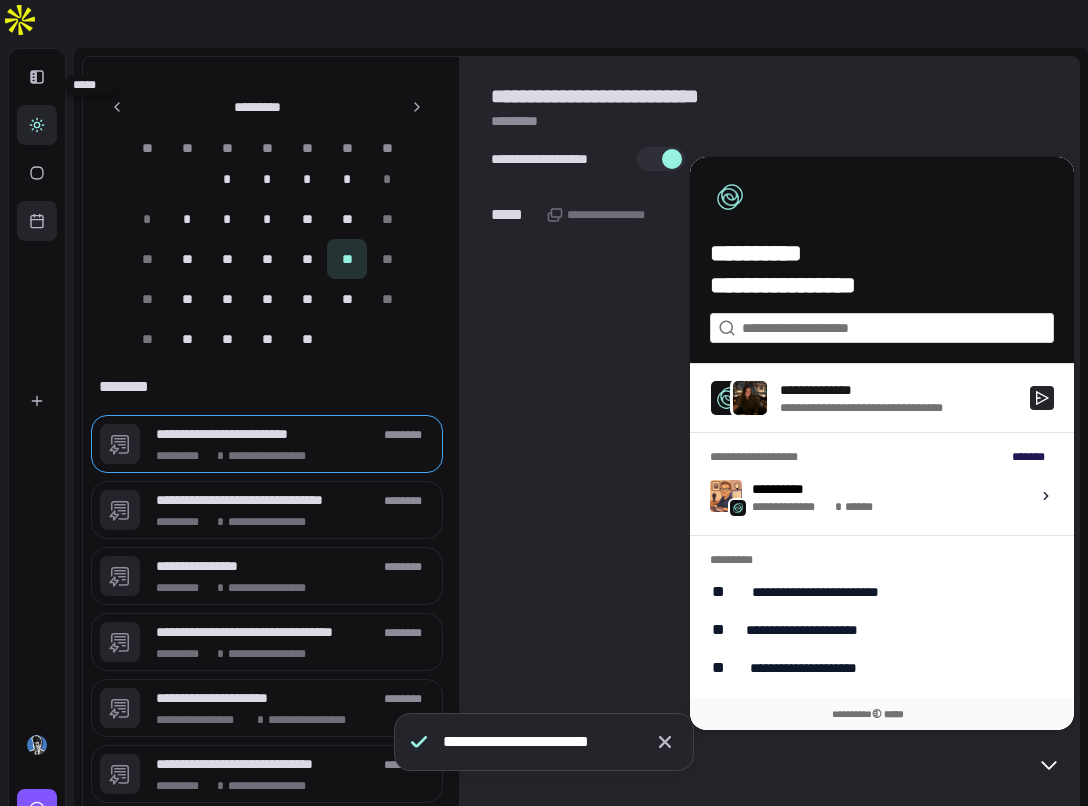 click at bounding box center (37, 125) 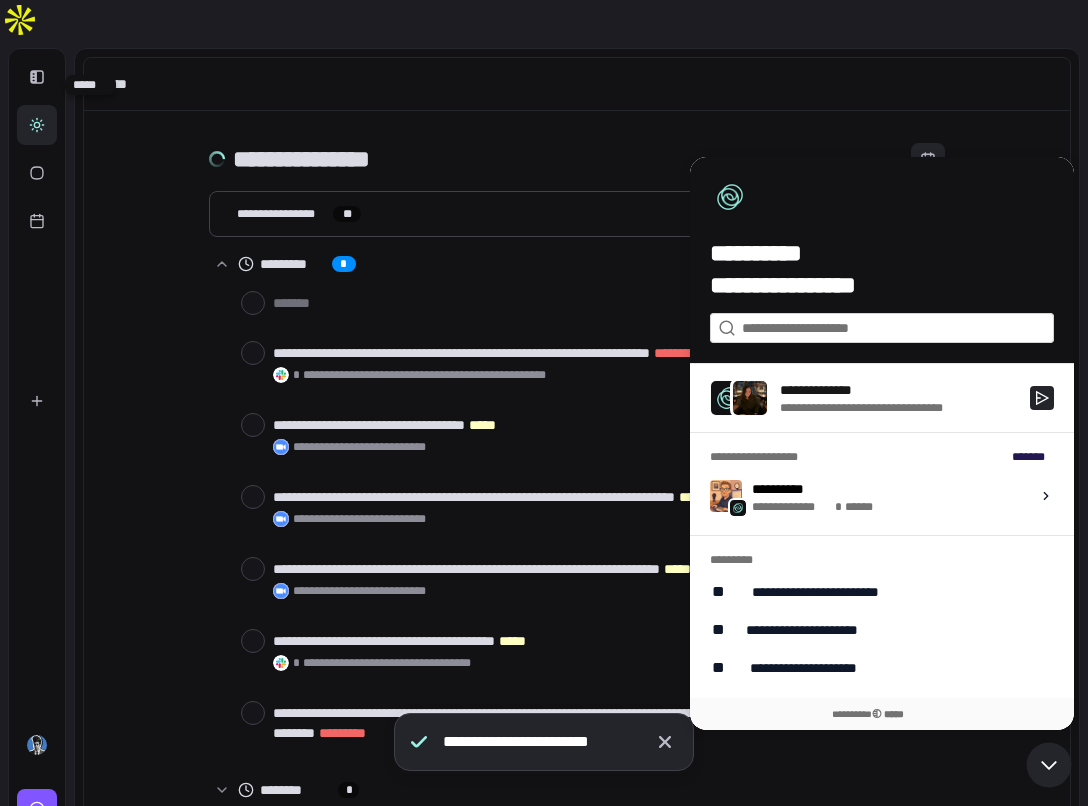 type on "*" 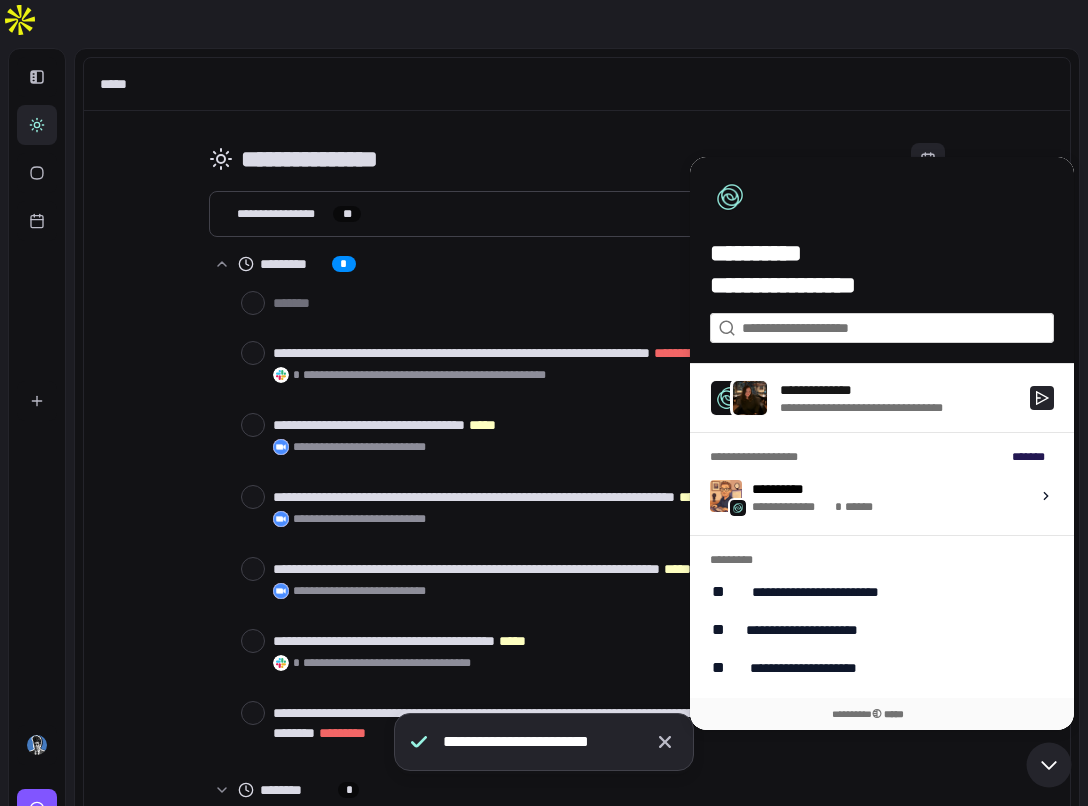 click on "[FIRST] [LAST] [MIDDLE] [STREET] [CITY], [STATE] [ZIP] [COUNTRY] [PHONE] [EMAIL] [SSN] [DLN] [PASSPORT] [CCNUM] [DOB] [AGE]" at bounding box center [577, 469] 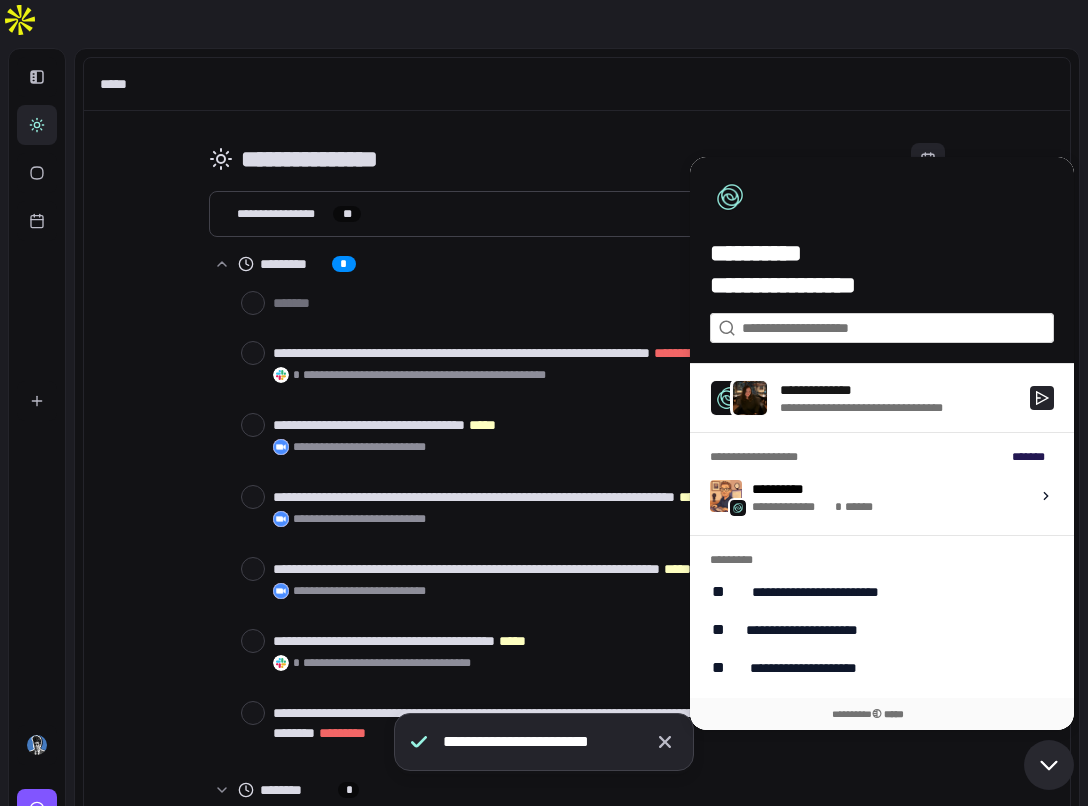 click 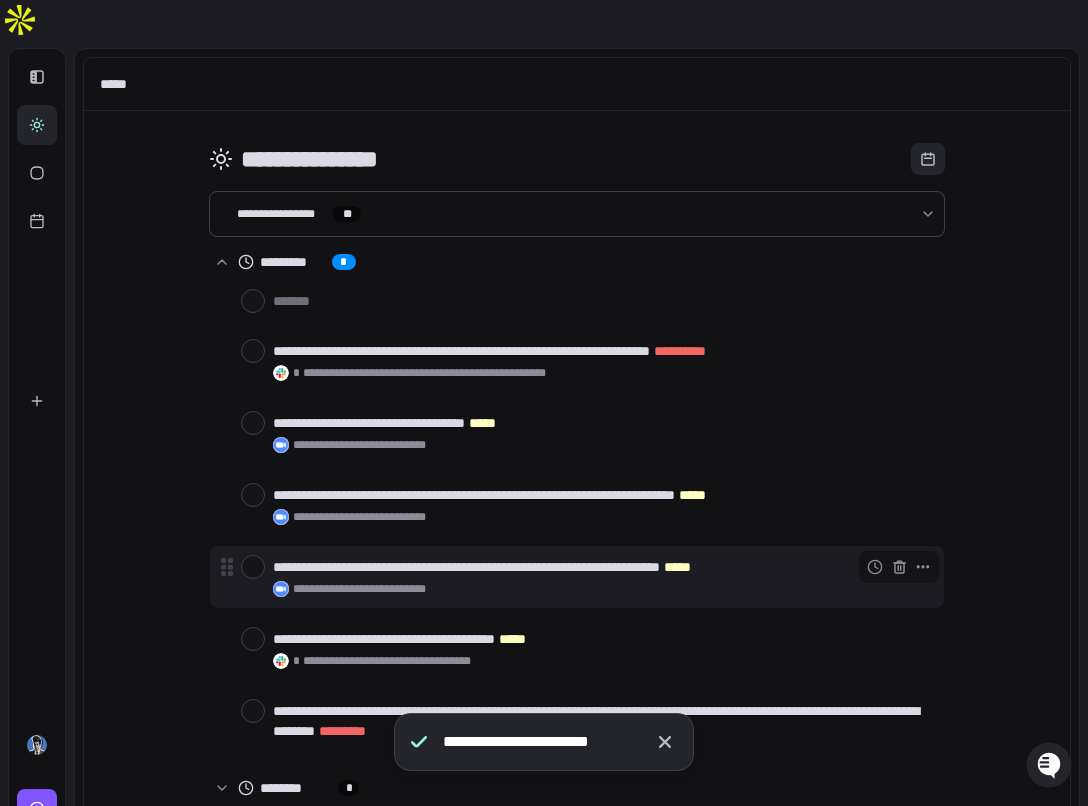 scroll, scrollTop: 0, scrollLeft: 0, axis: both 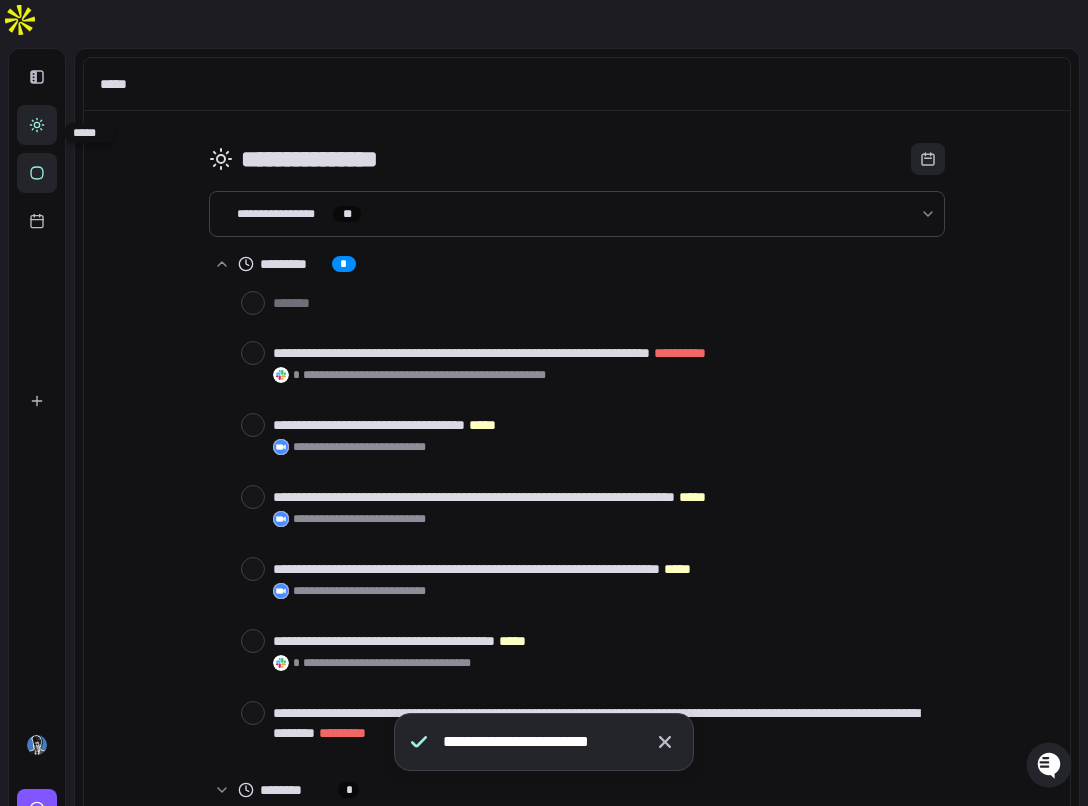 click at bounding box center (37, 173) 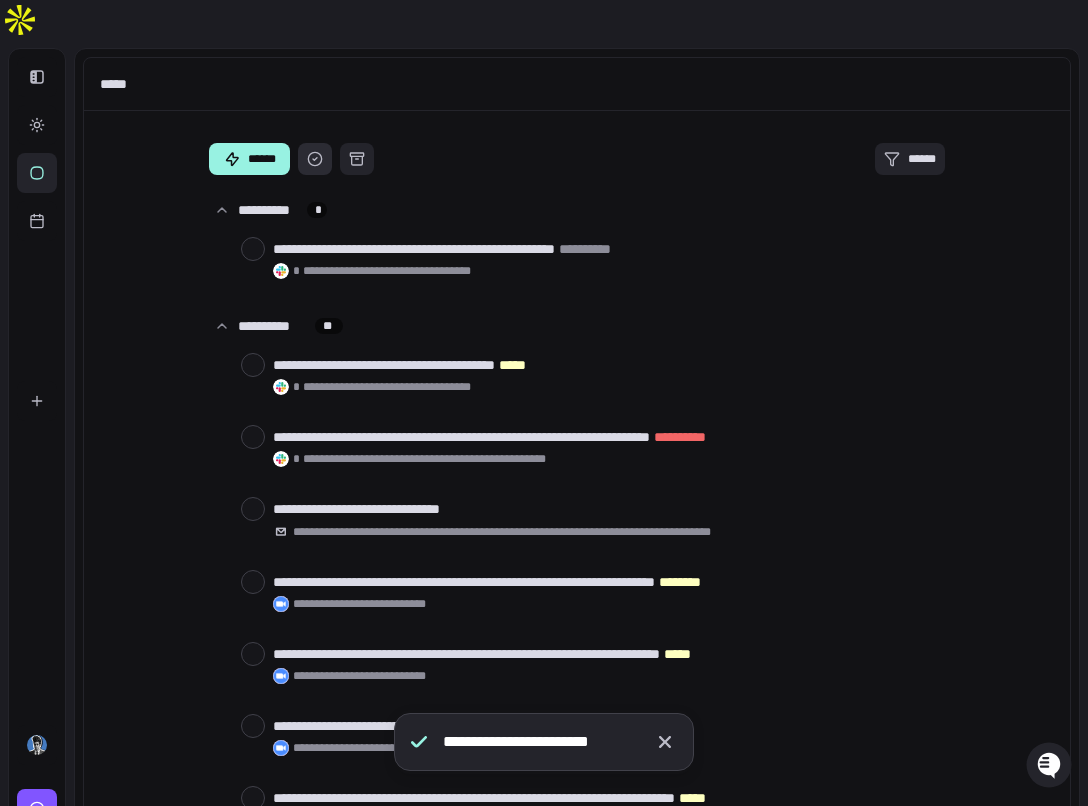 click at bounding box center (315, 159) 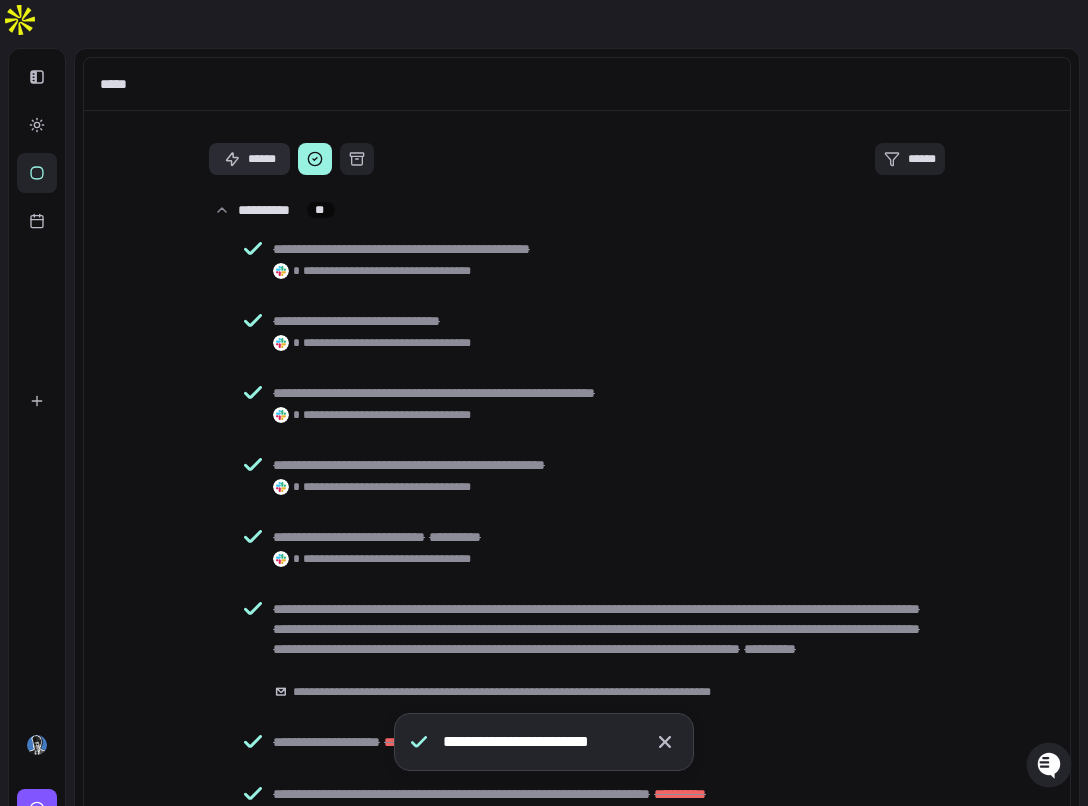 click on "******" at bounding box center (249, 159) 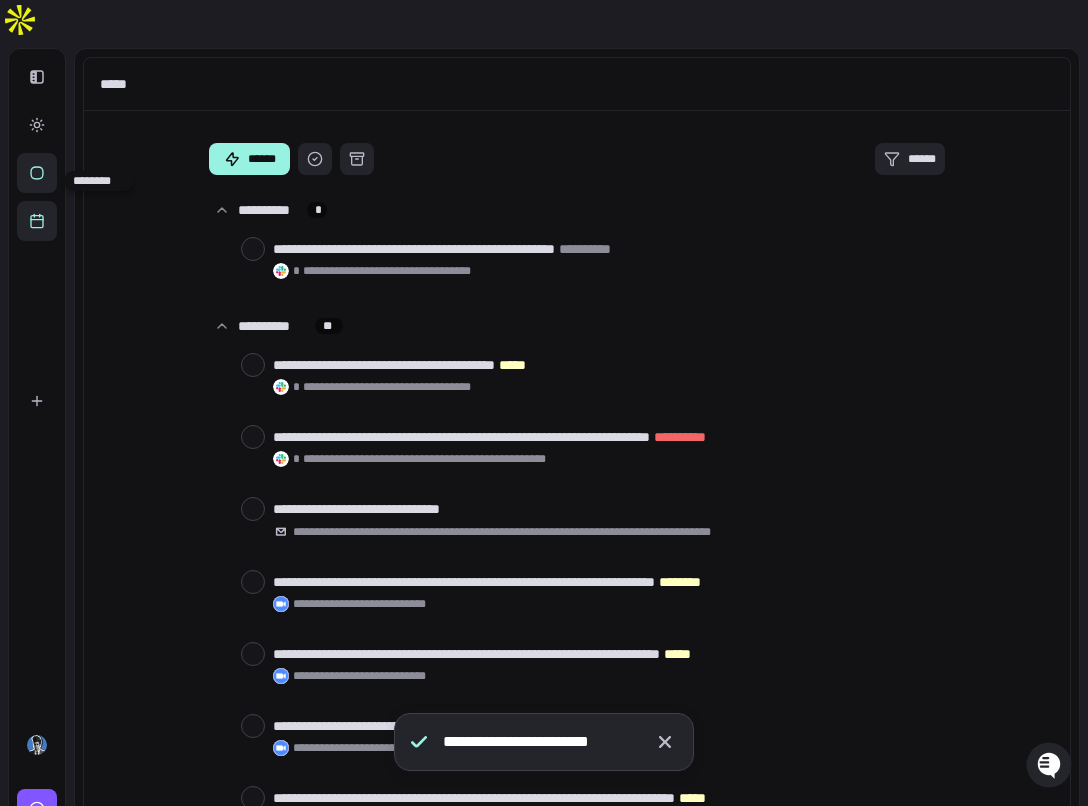 click at bounding box center [37, 221] 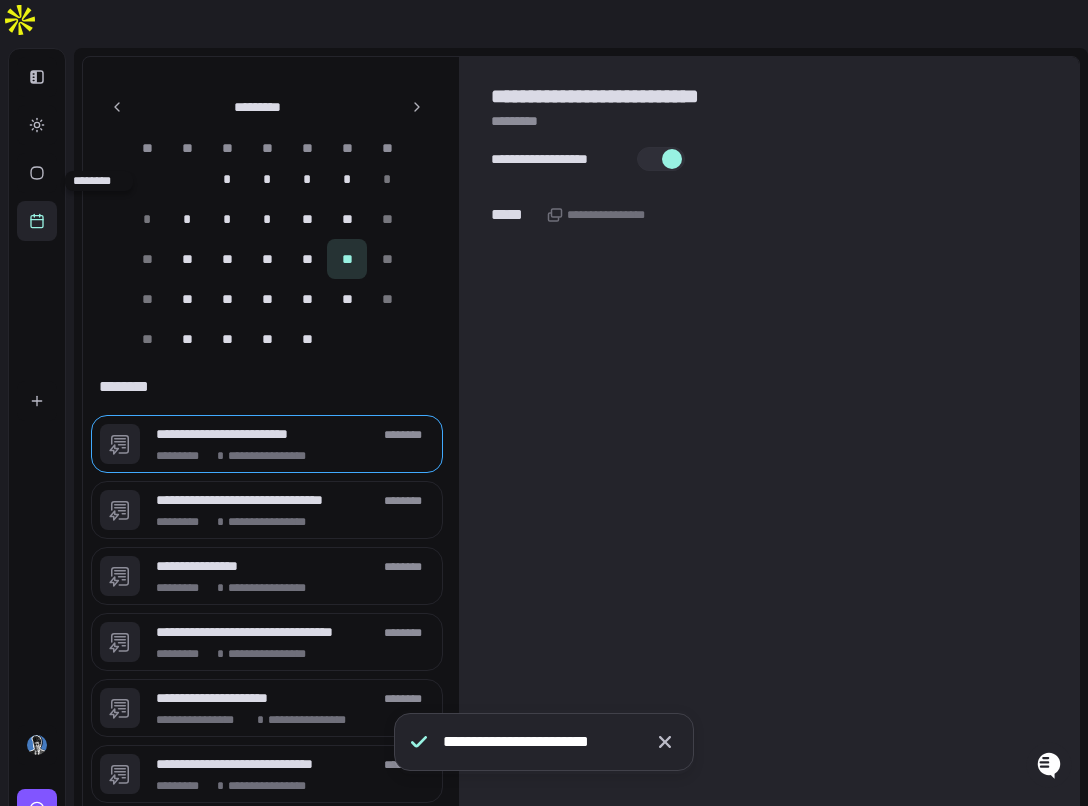 click at bounding box center (37, 221) 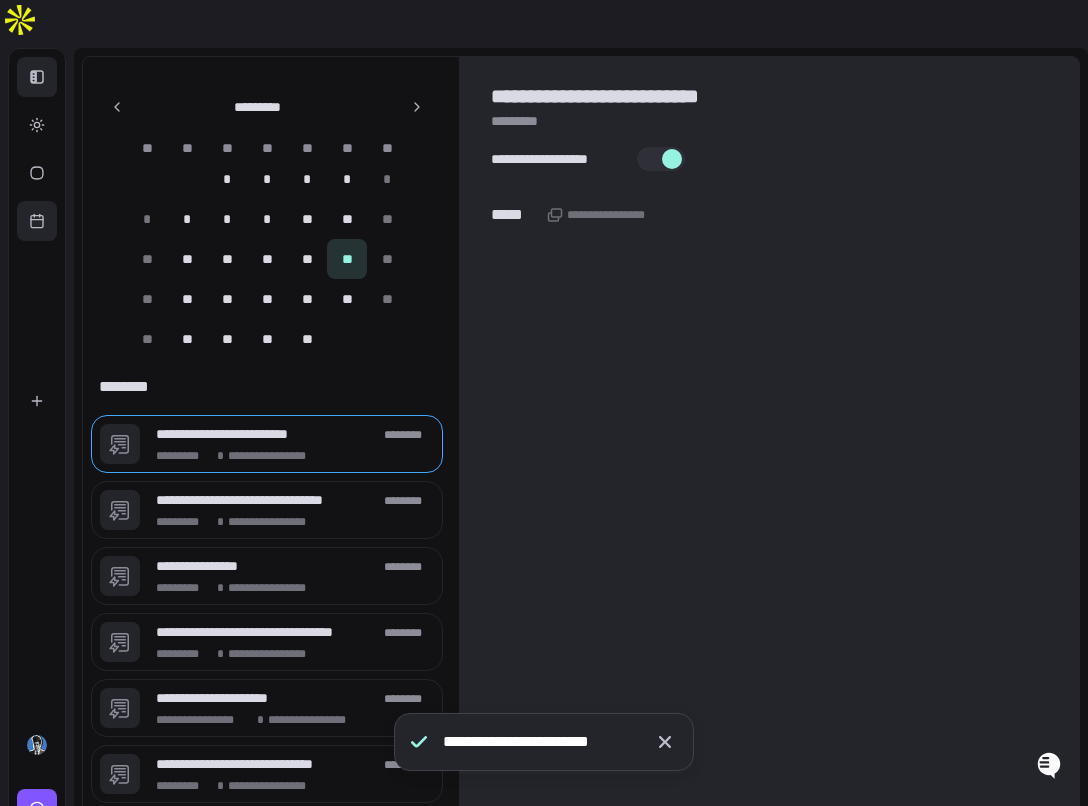 click at bounding box center [37, 77] 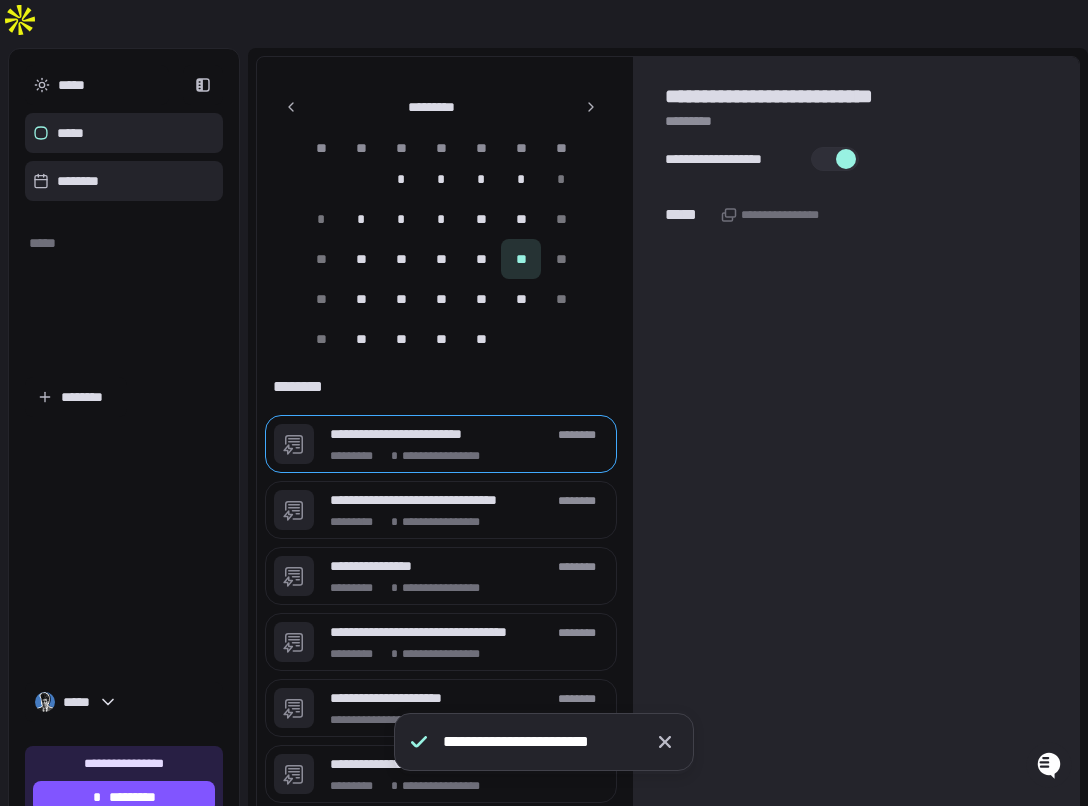 click on "*****" at bounding box center (124, 133) 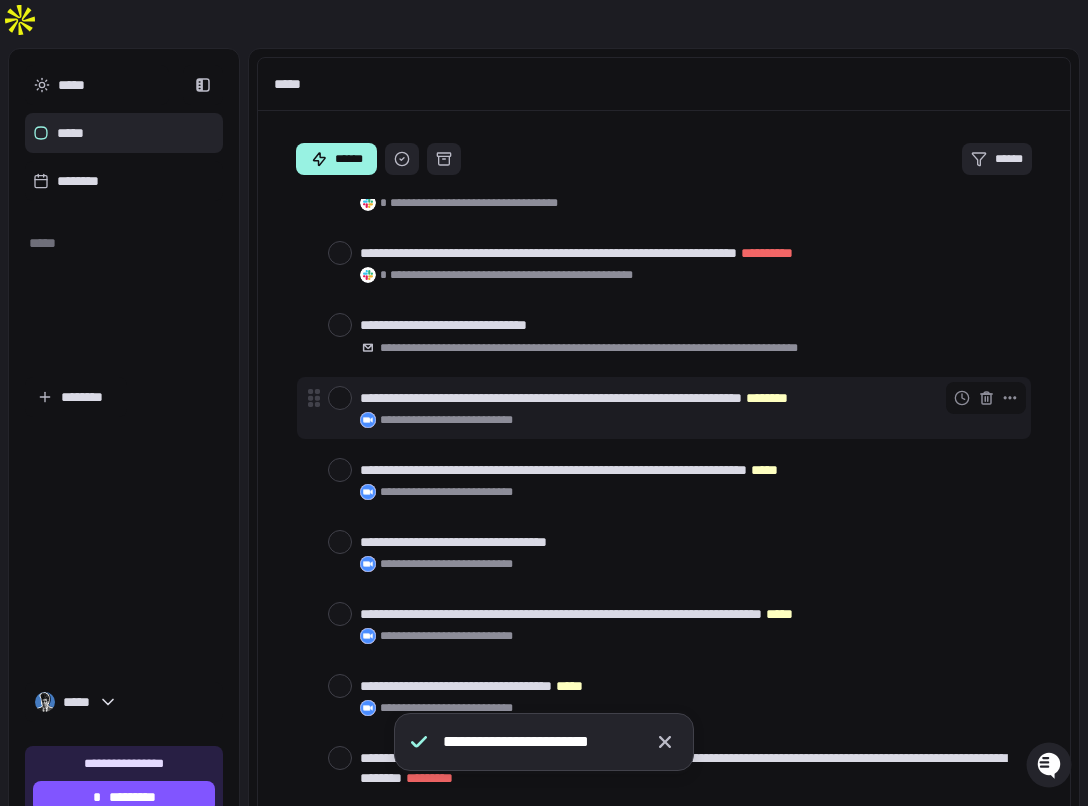 scroll, scrollTop: 565, scrollLeft: 0, axis: vertical 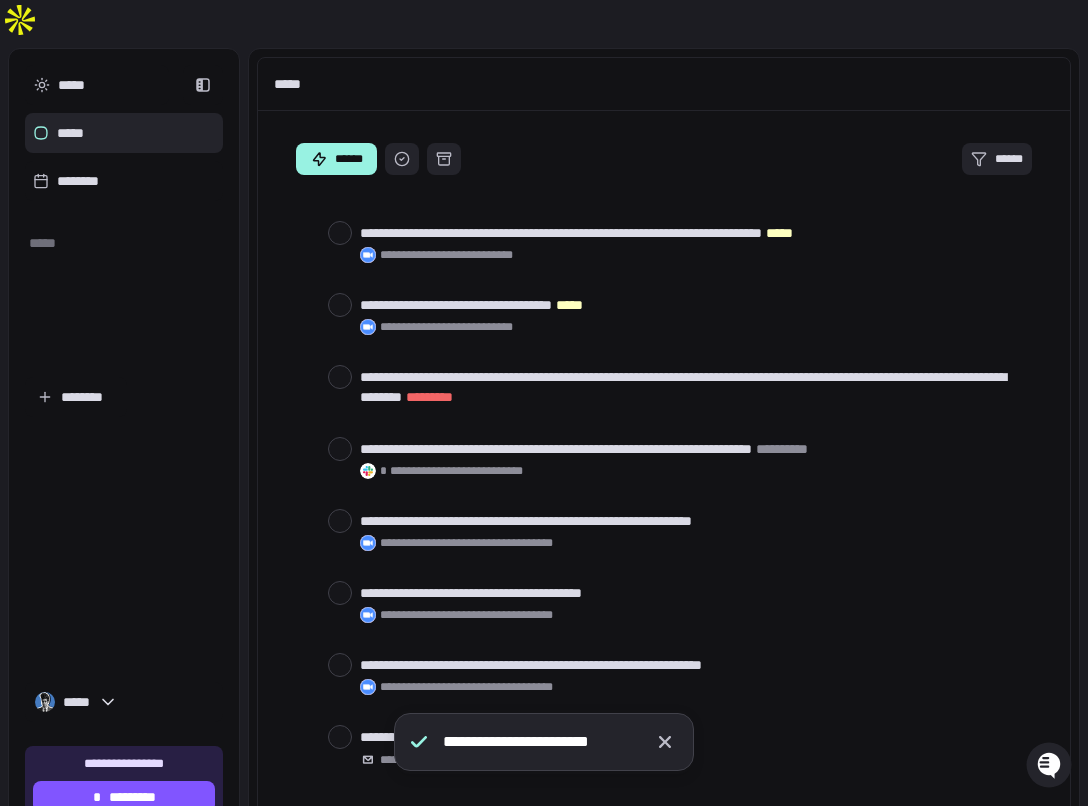 click on "**********" at bounding box center [544, 750] 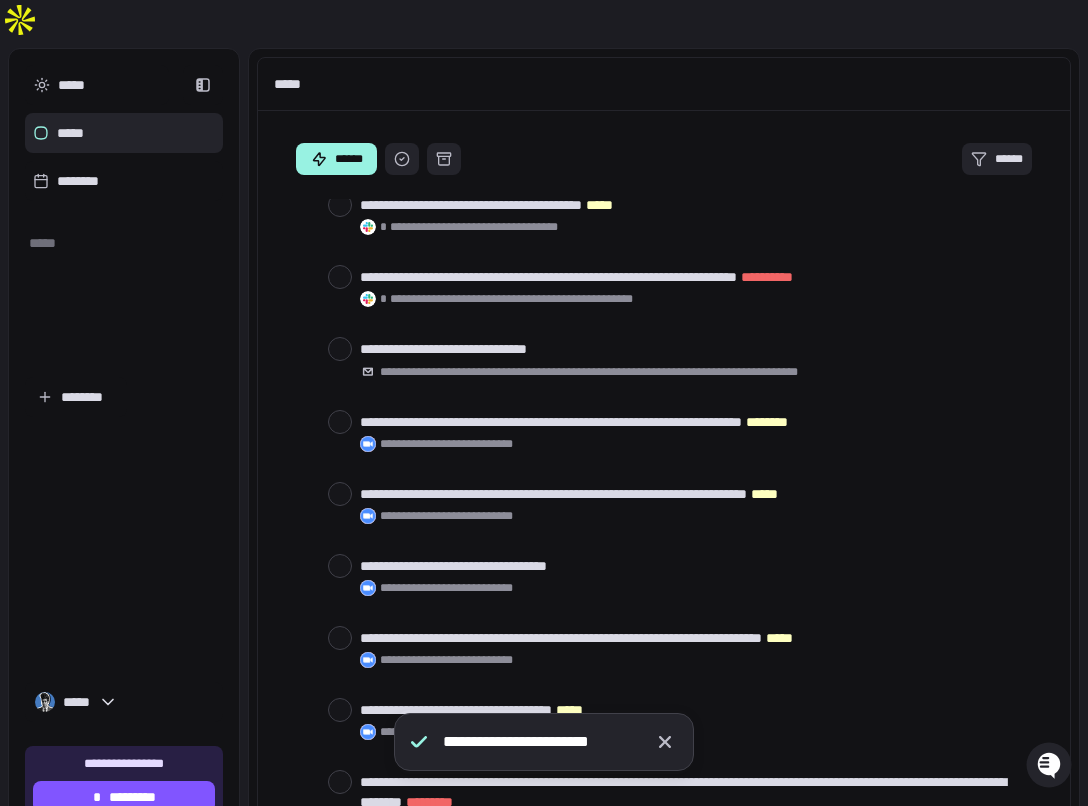 scroll, scrollTop: 0, scrollLeft: 0, axis: both 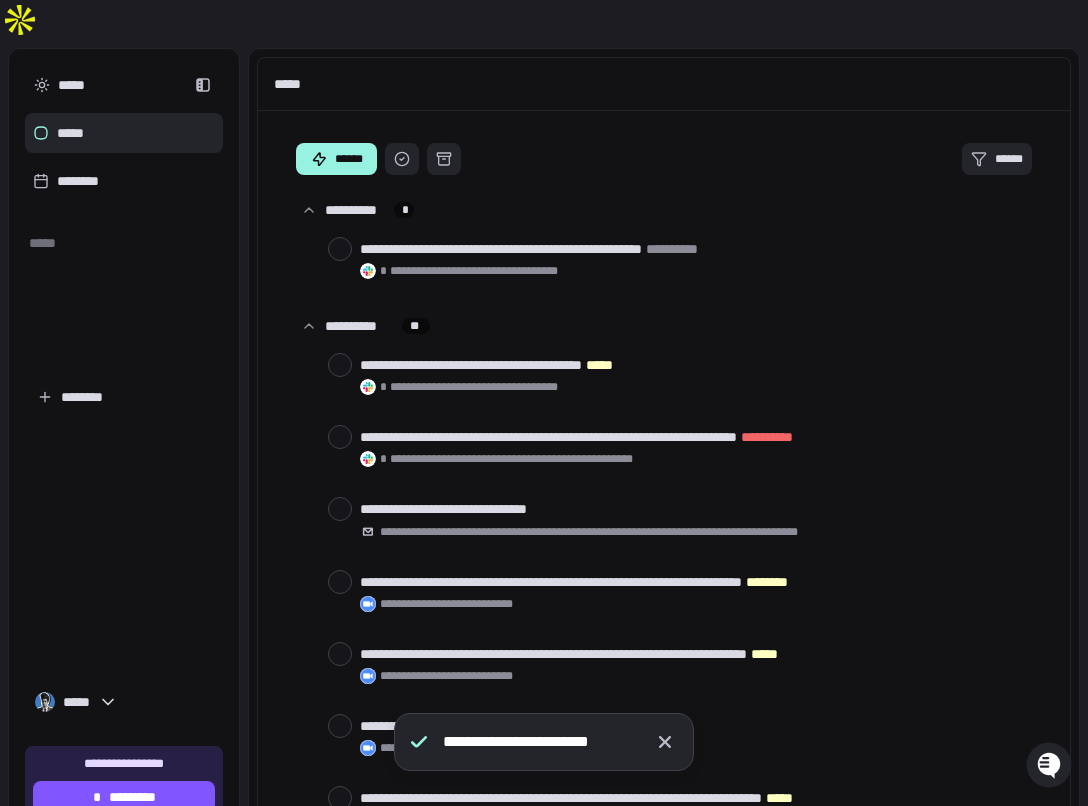 click 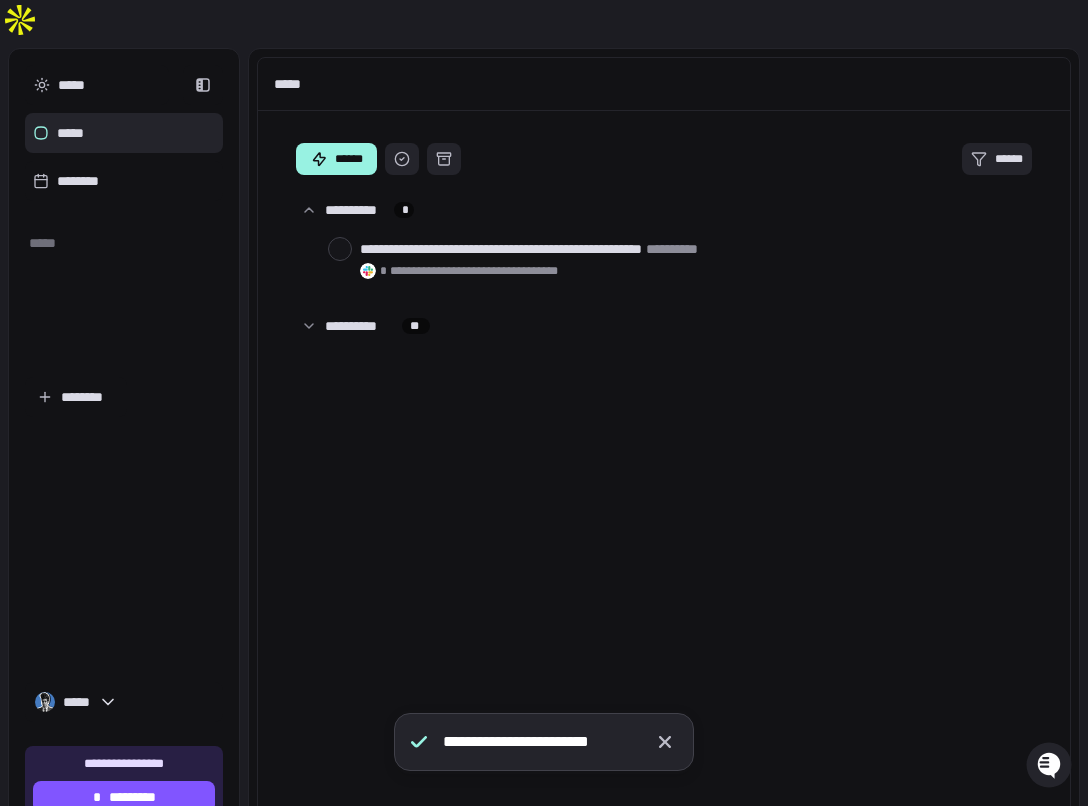 click 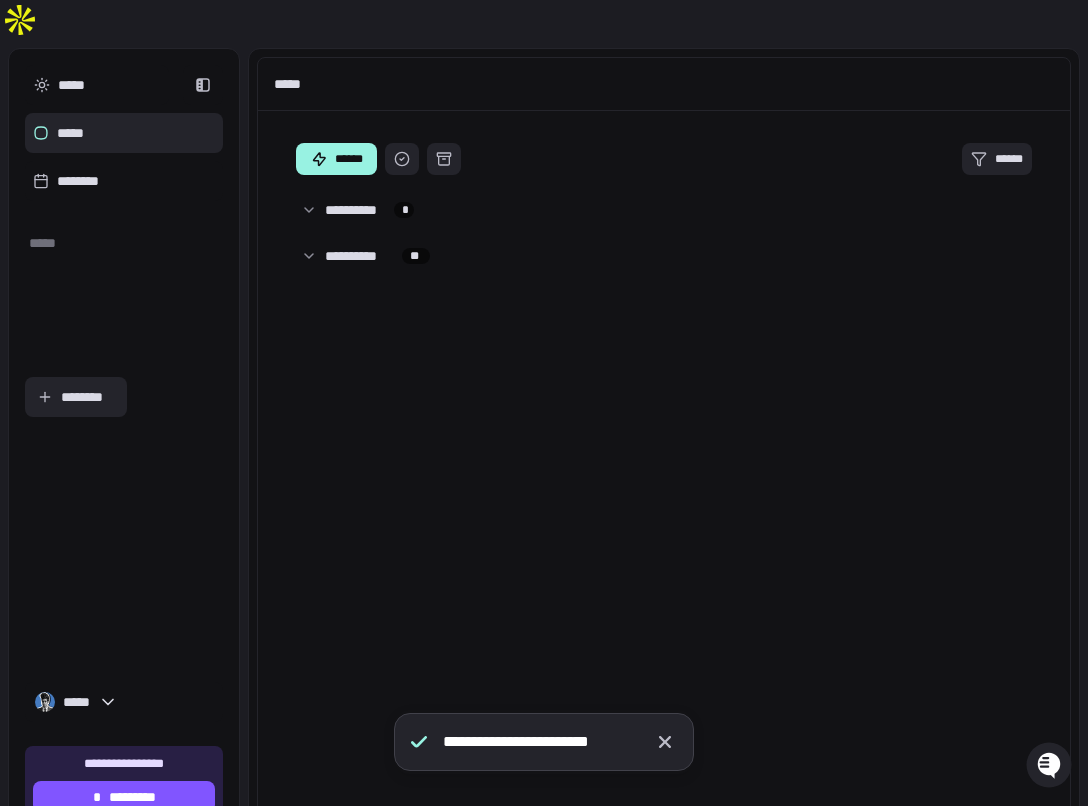click on "********" at bounding box center [76, 397] 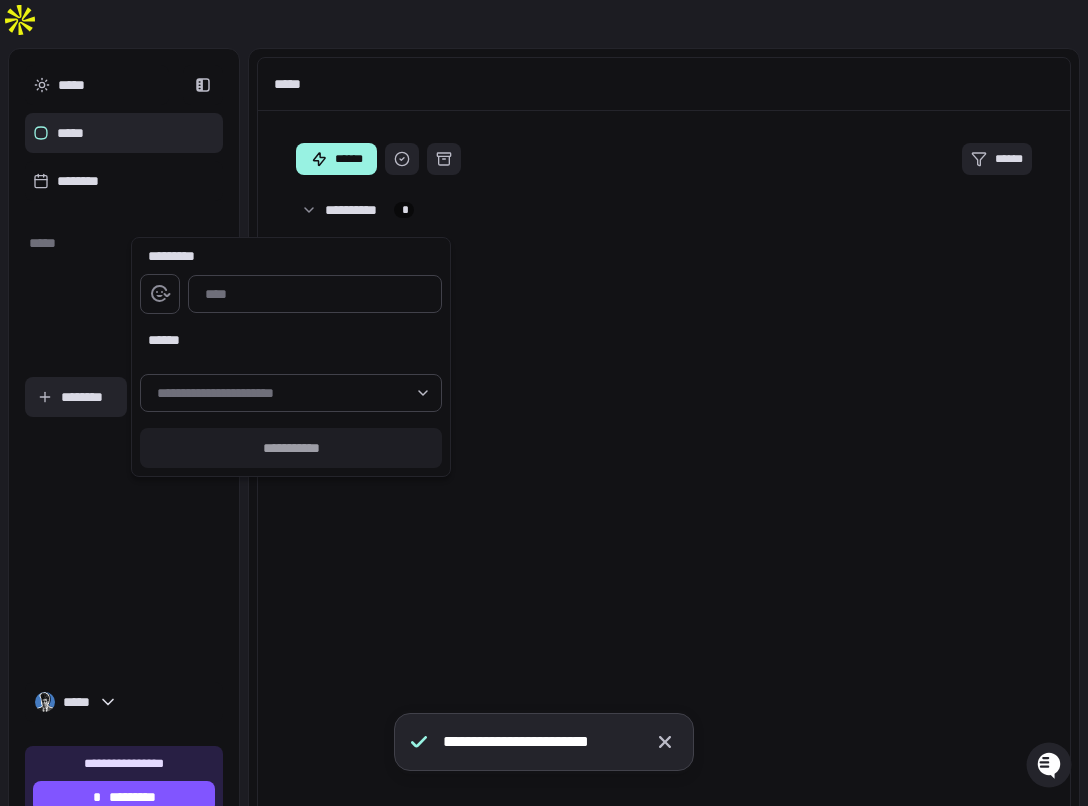 type 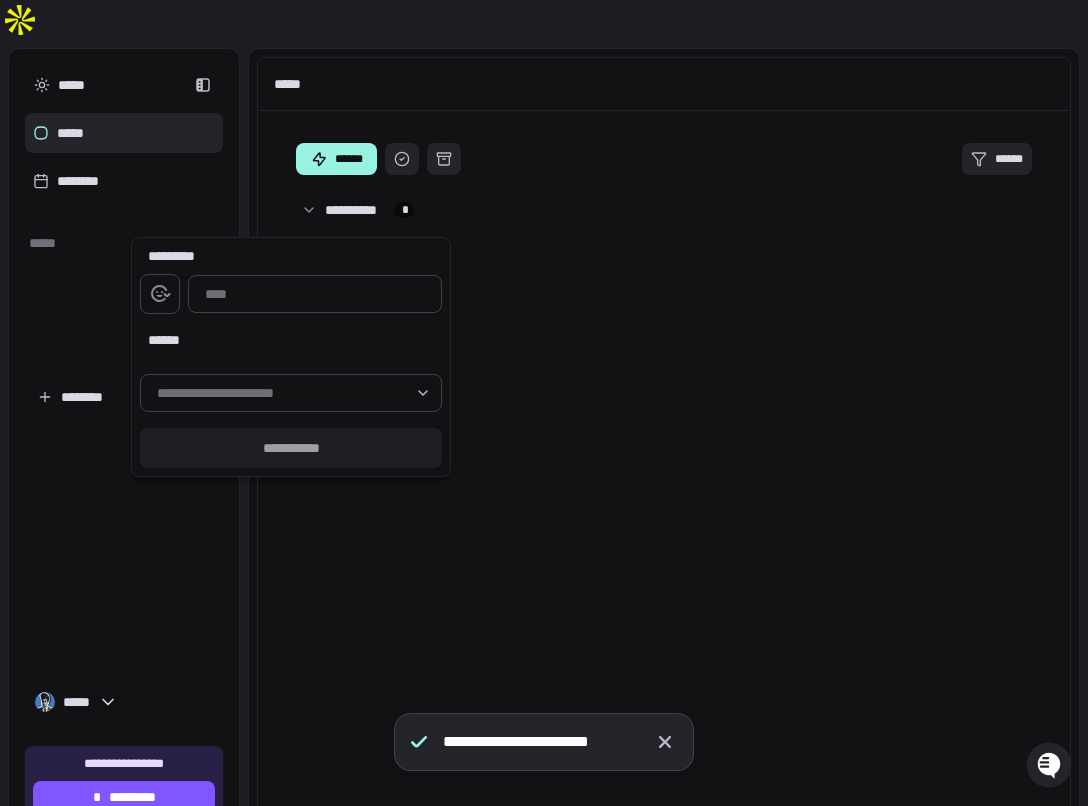 click at bounding box center [544, 403] 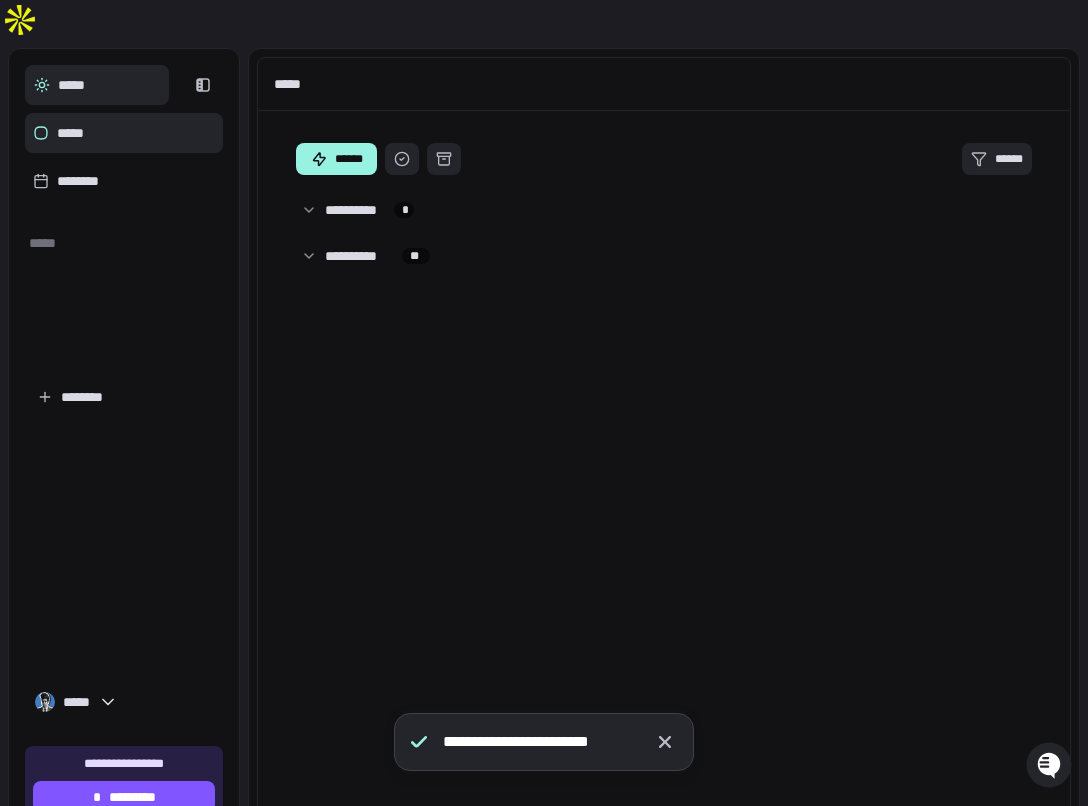 click on "*****" at bounding box center (97, 85) 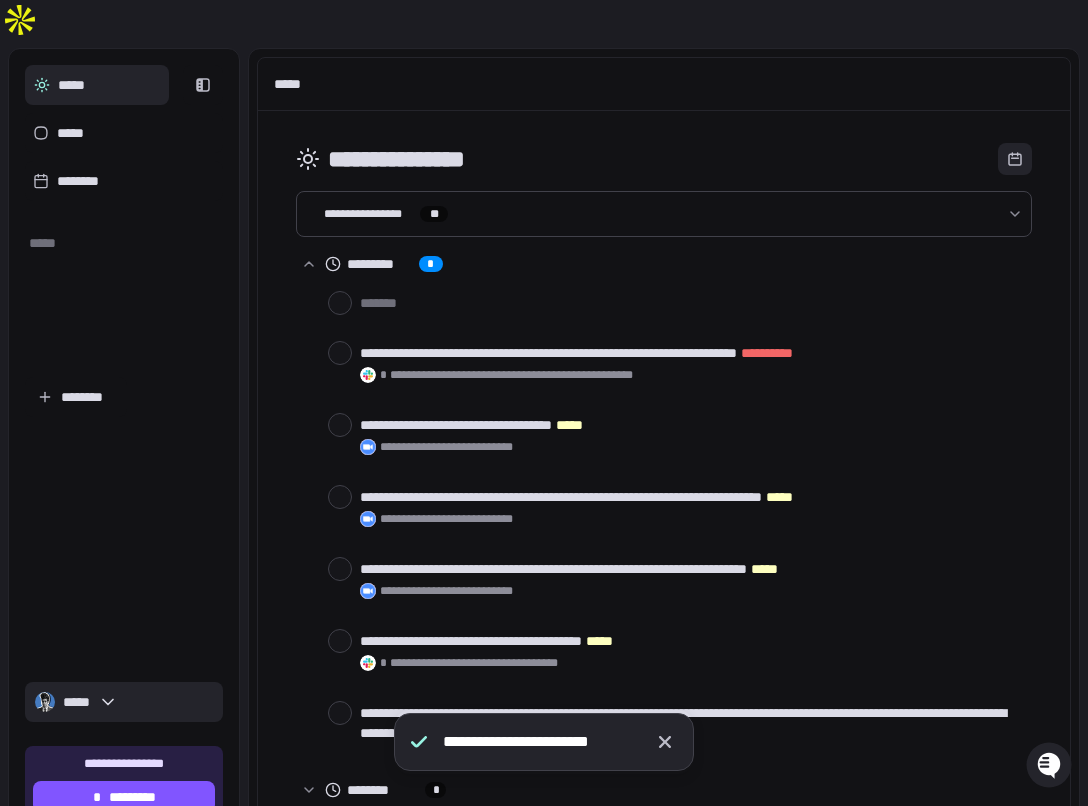 click on "*****" at bounding box center [124, 702] 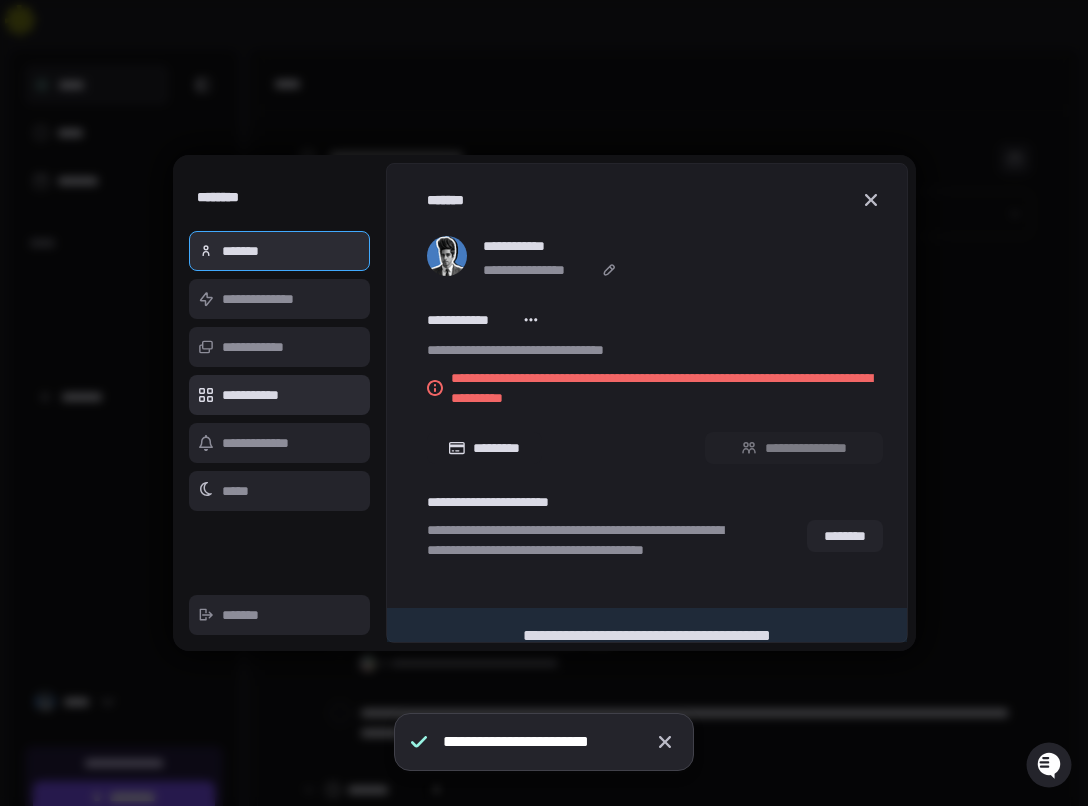 click on "**********" at bounding box center (280, 395) 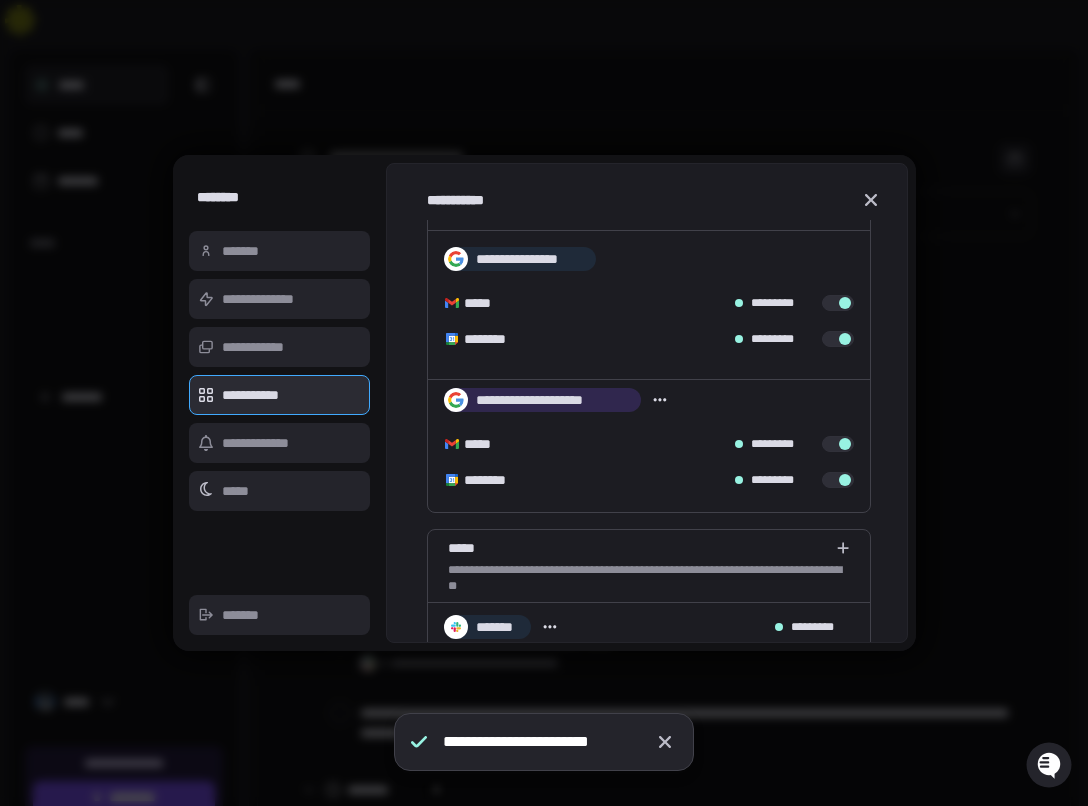 scroll, scrollTop: 0, scrollLeft: 0, axis: both 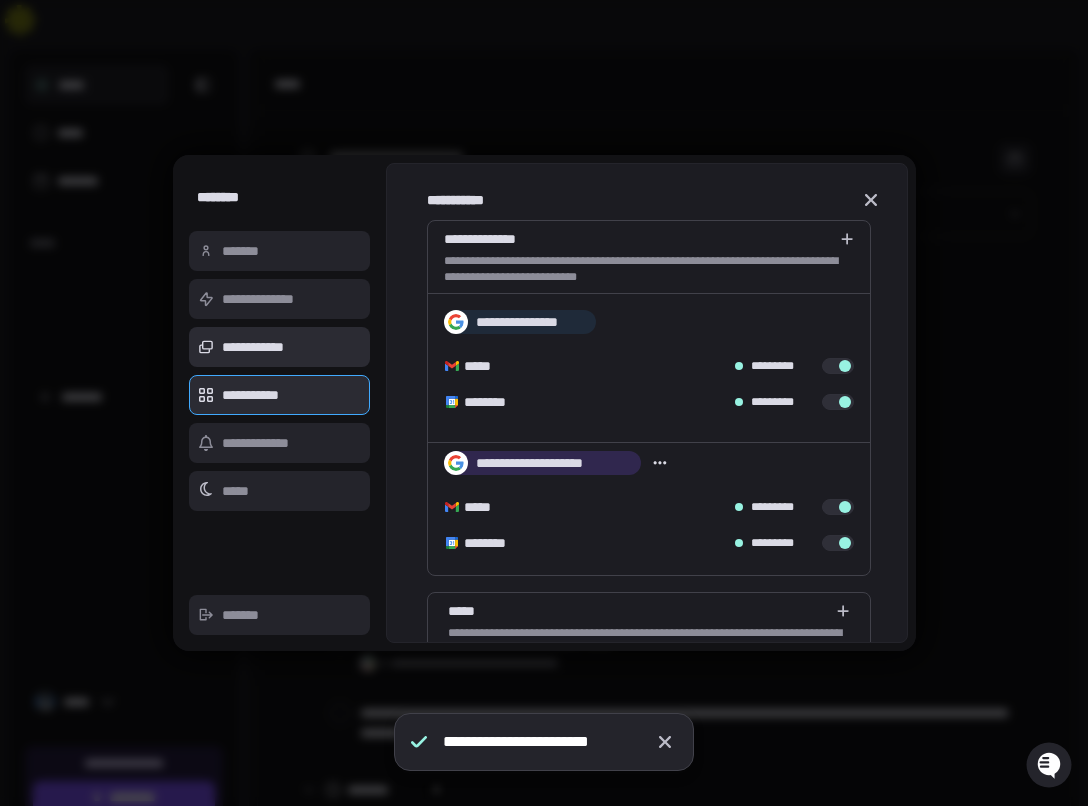 click on "**********" at bounding box center (280, 347) 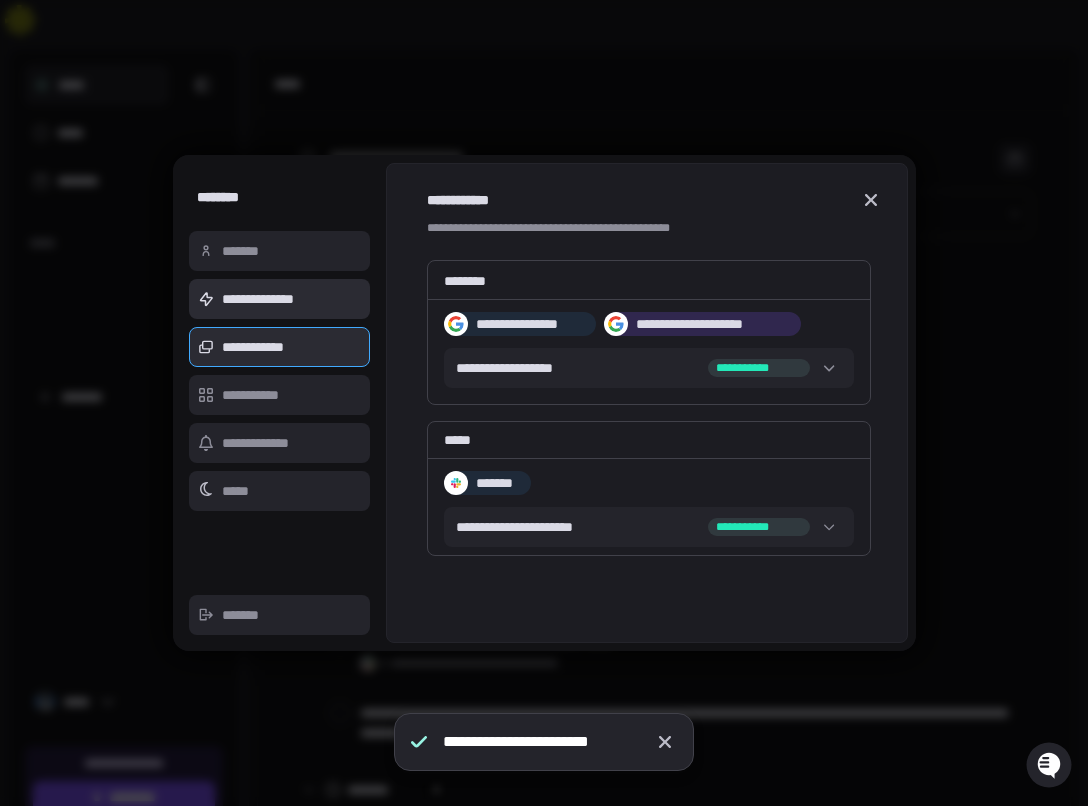 click on "**********" at bounding box center (280, 299) 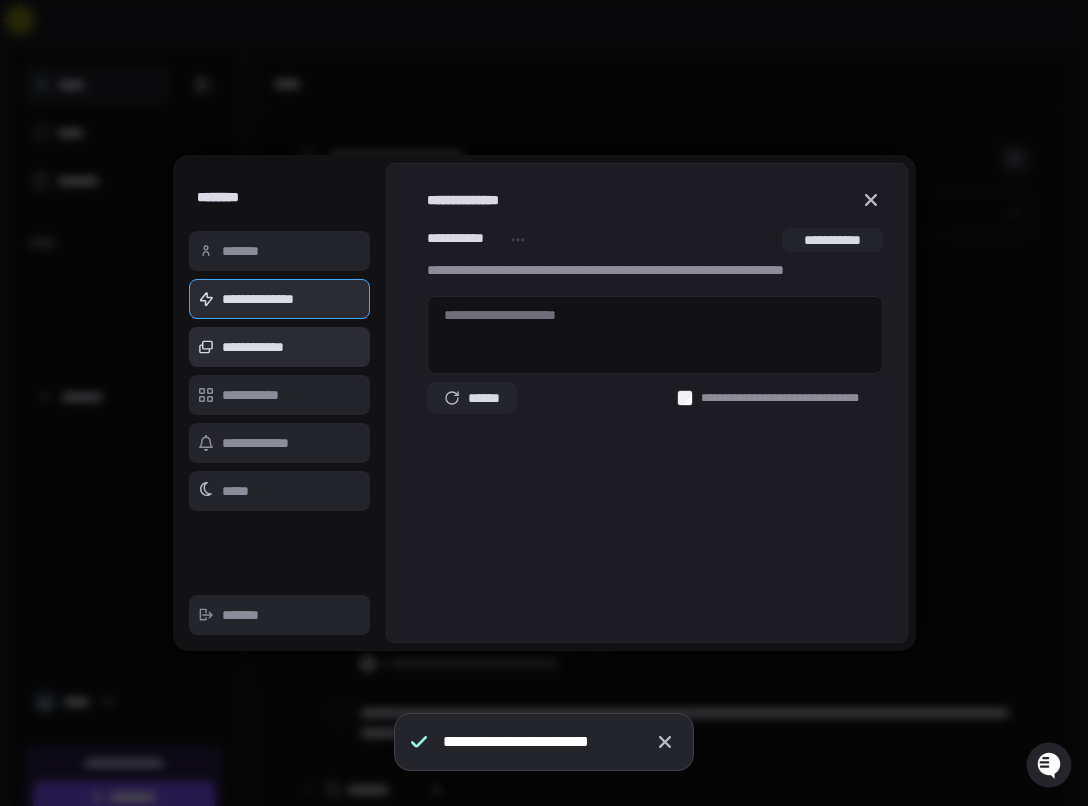 click on "**********" at bounding box center [280, 347] 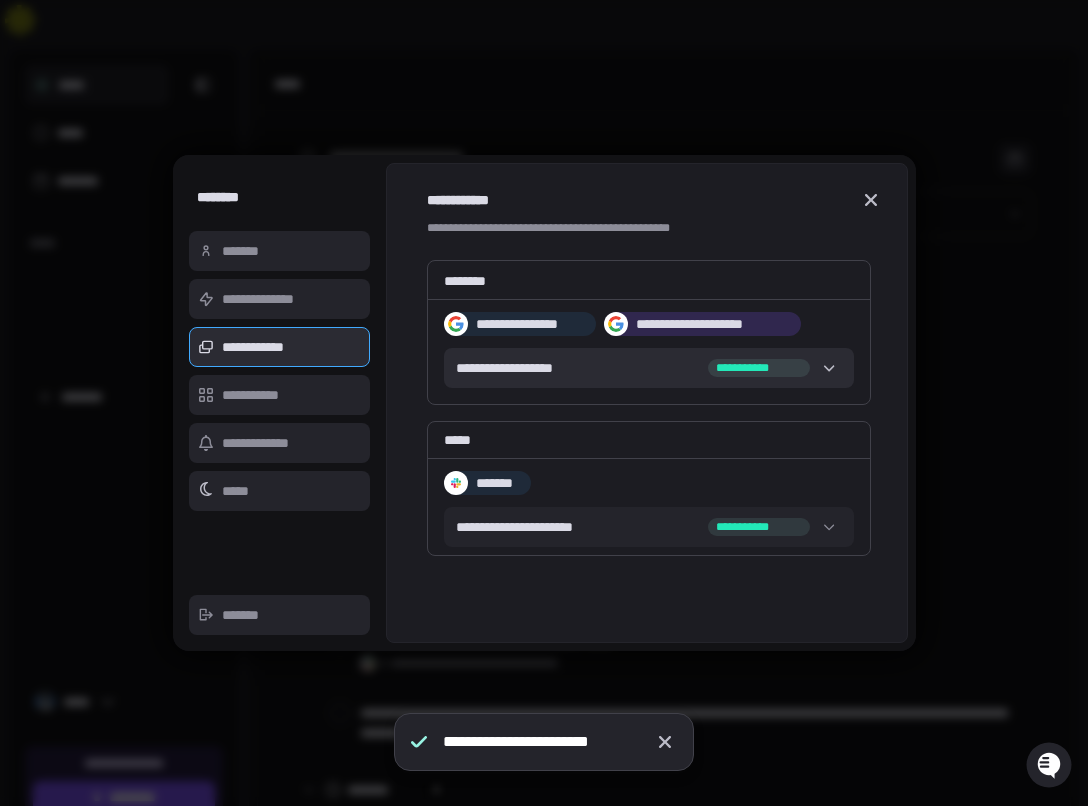 click on "**********" at bounding box center (758, 368) 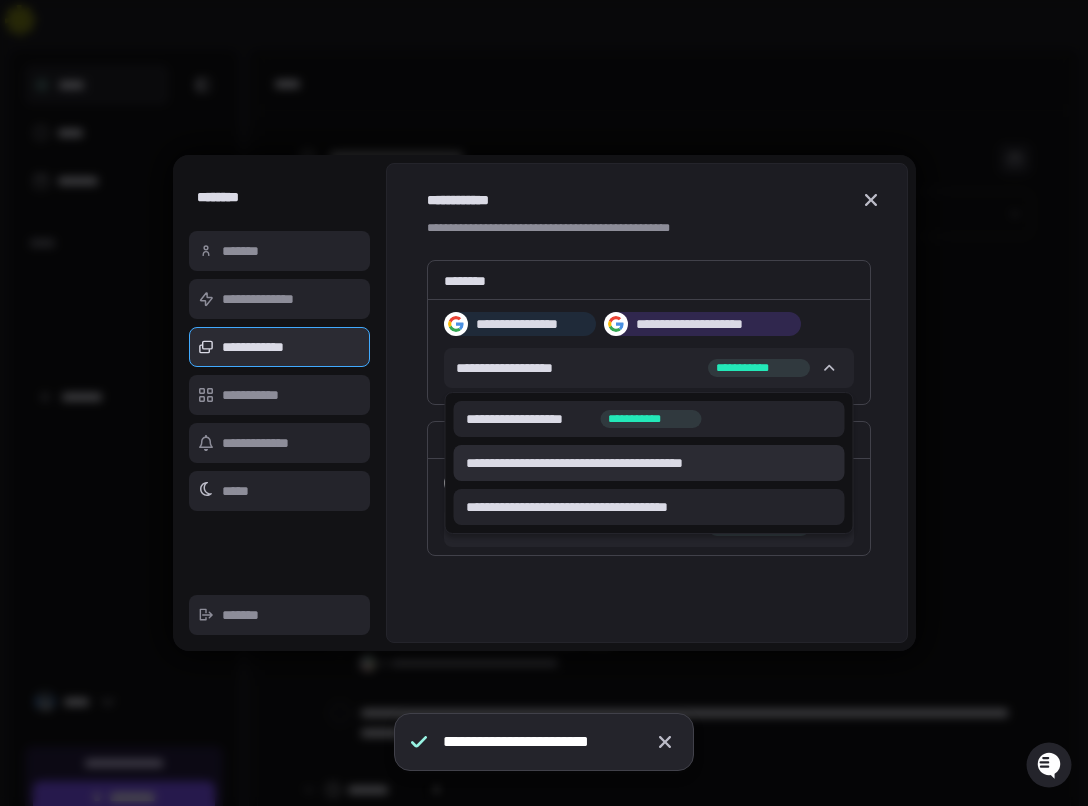click on "**********" at bounding box center (615, 463) 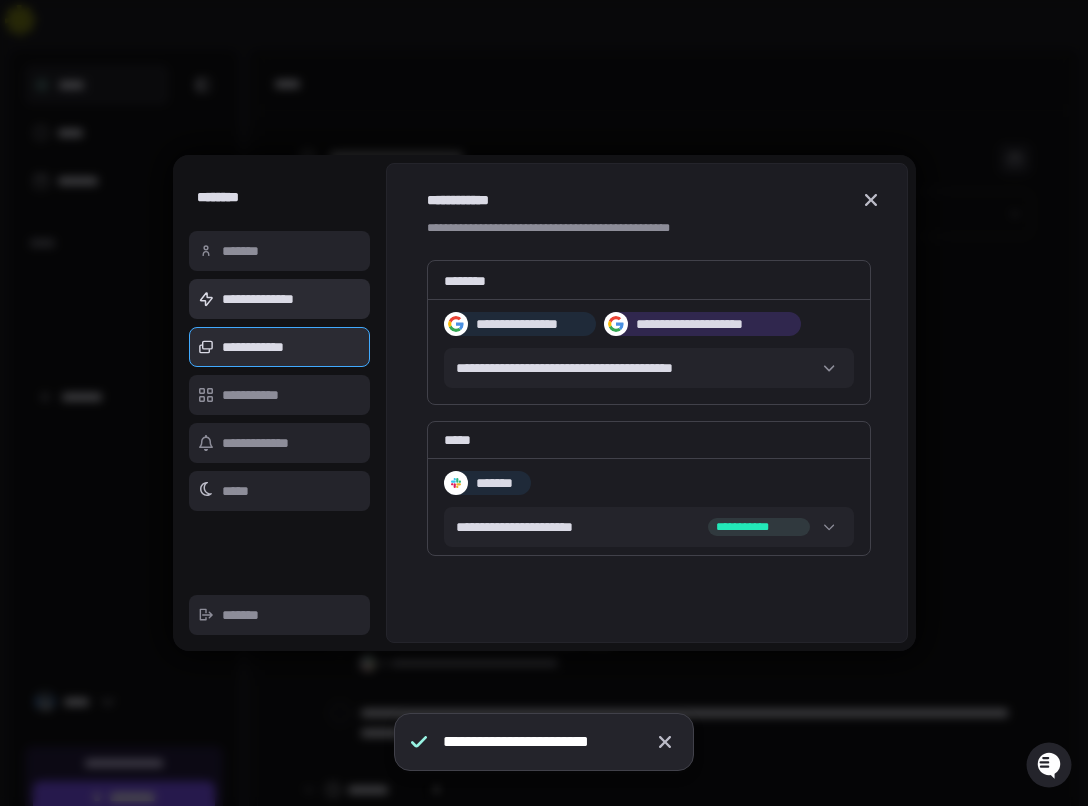 click on "**********" at bounding box center [280, 299] 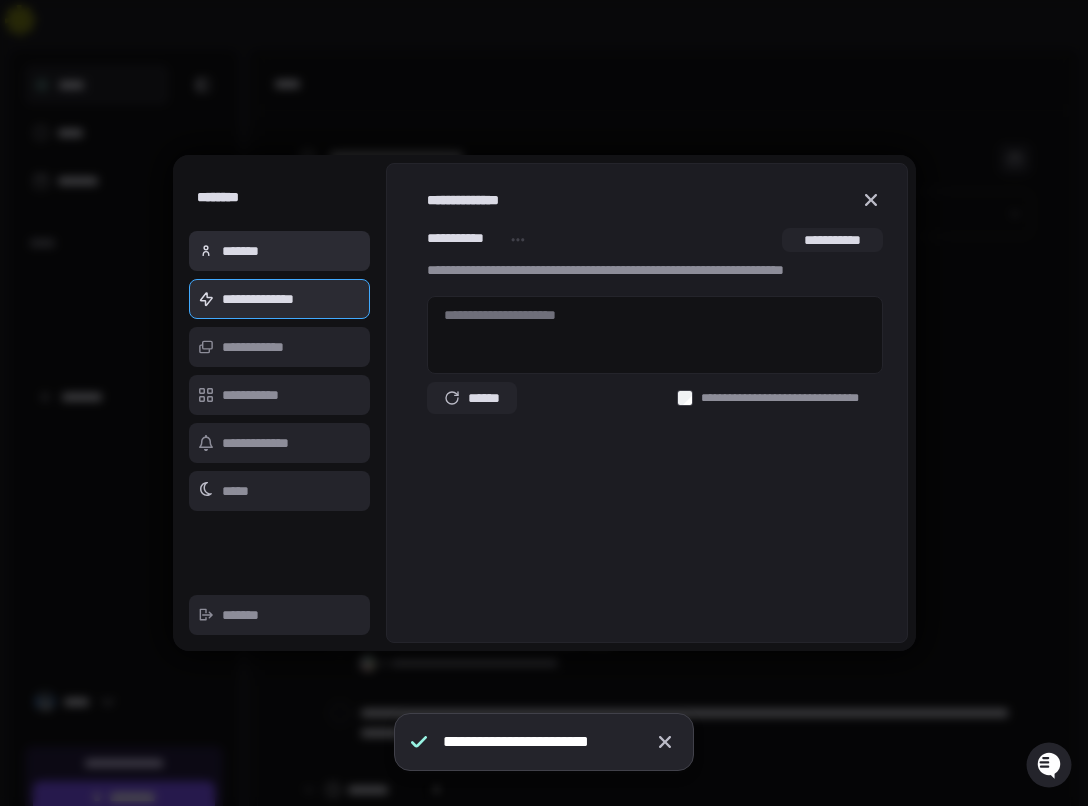 click on "*******" at bounding box center (280, 251) 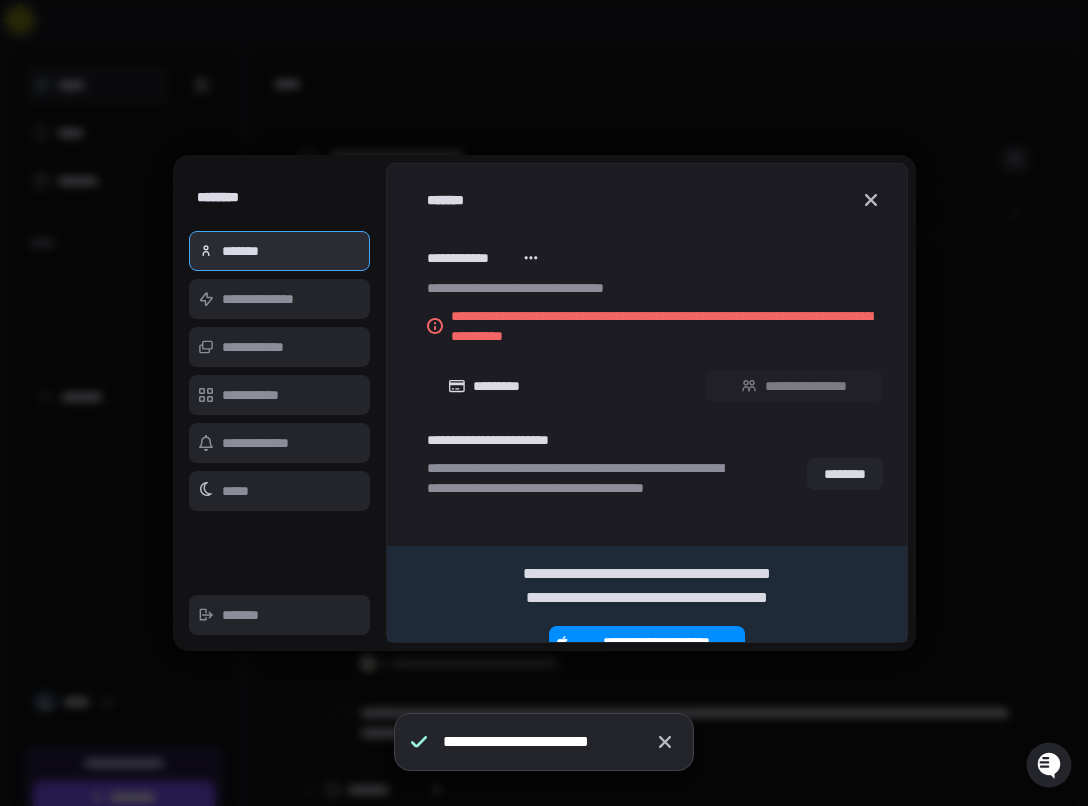 scroll, scrollTop: 94, scrollLeft: 0, axis: vertical 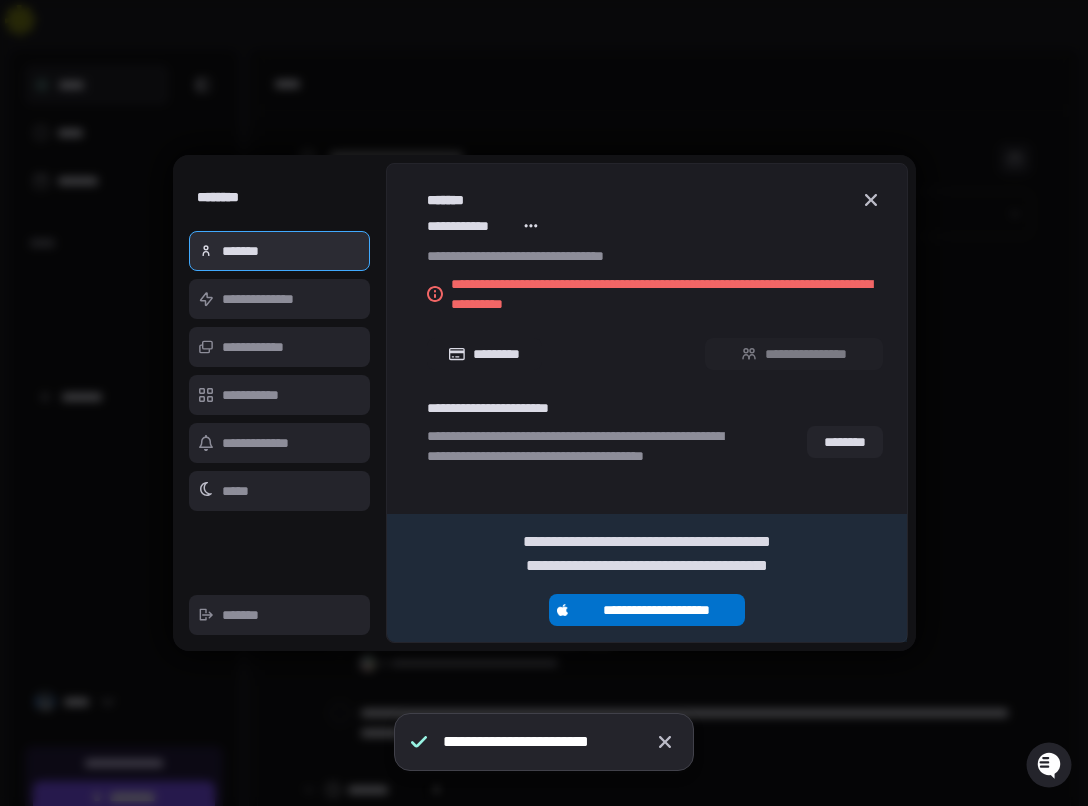 click on "**********" at bounding box center (657, 610) 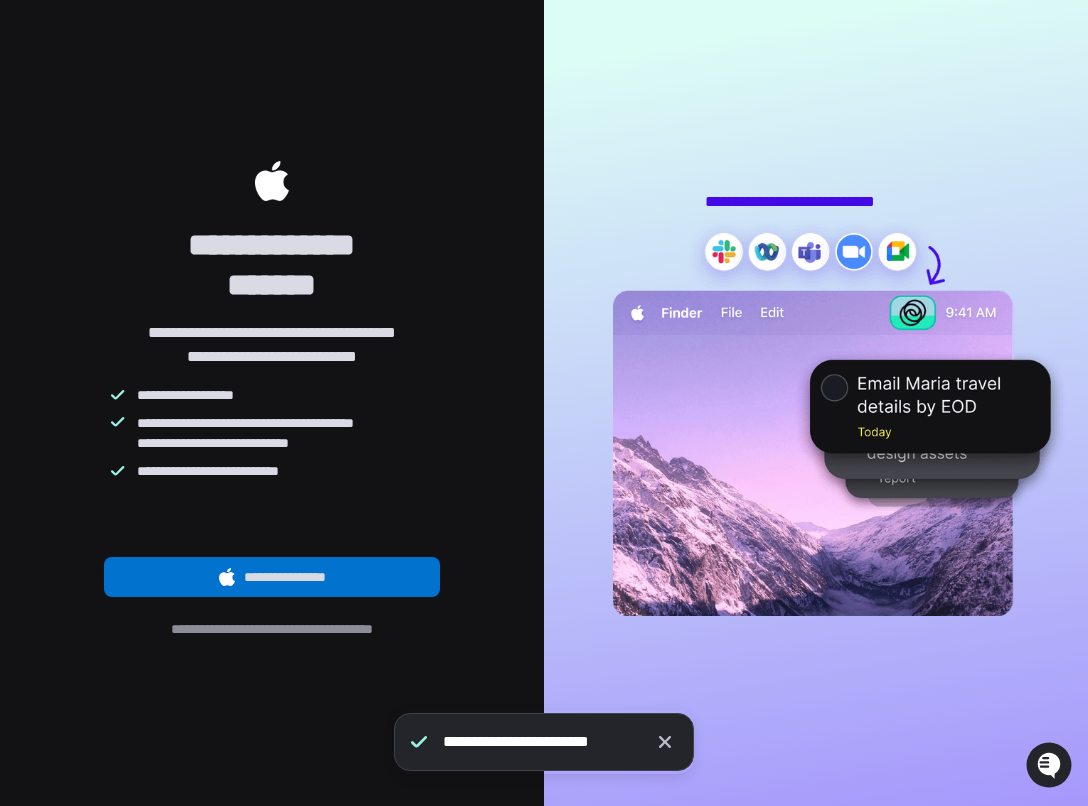 click on "**********" at bounding box center (272, 577) 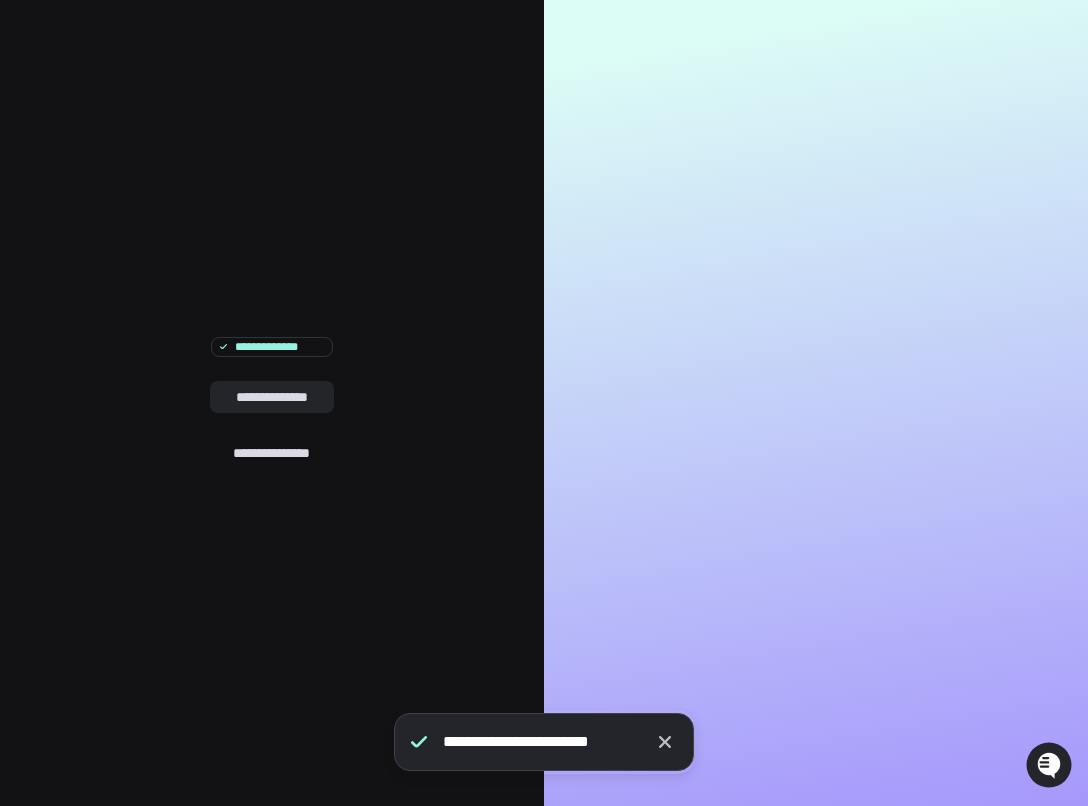 click 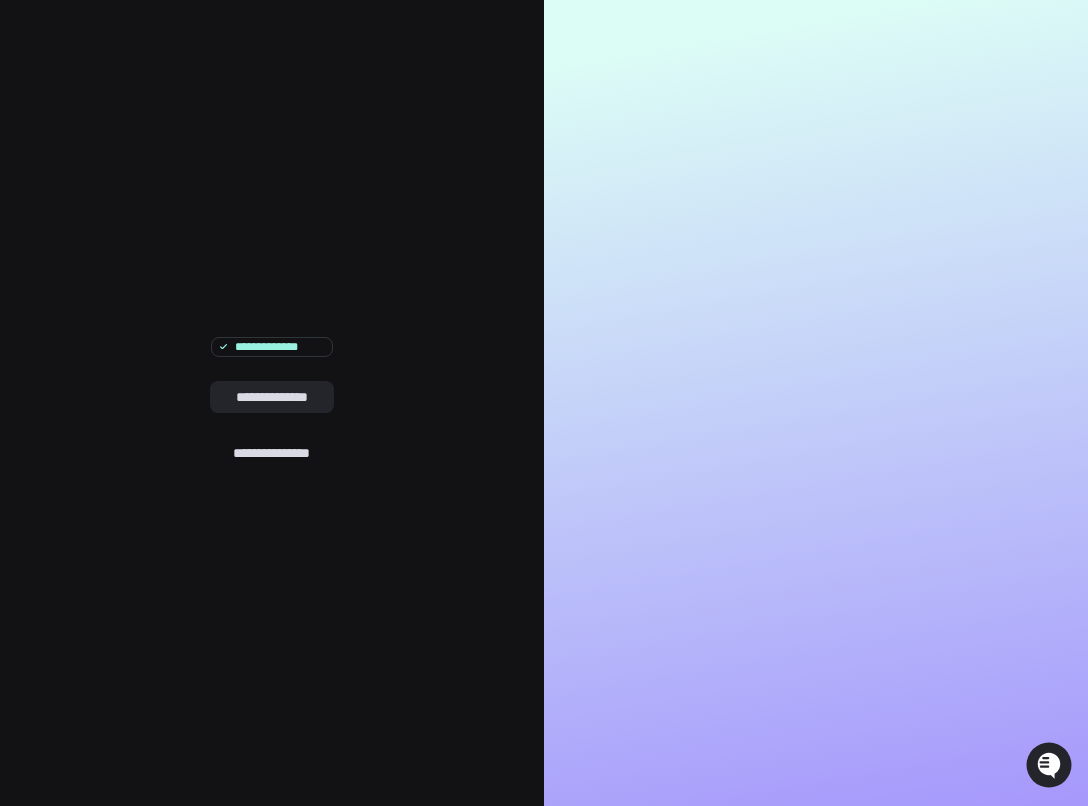 scroll, scrollTop: 8, scrollLeft: 0, axis: vertical 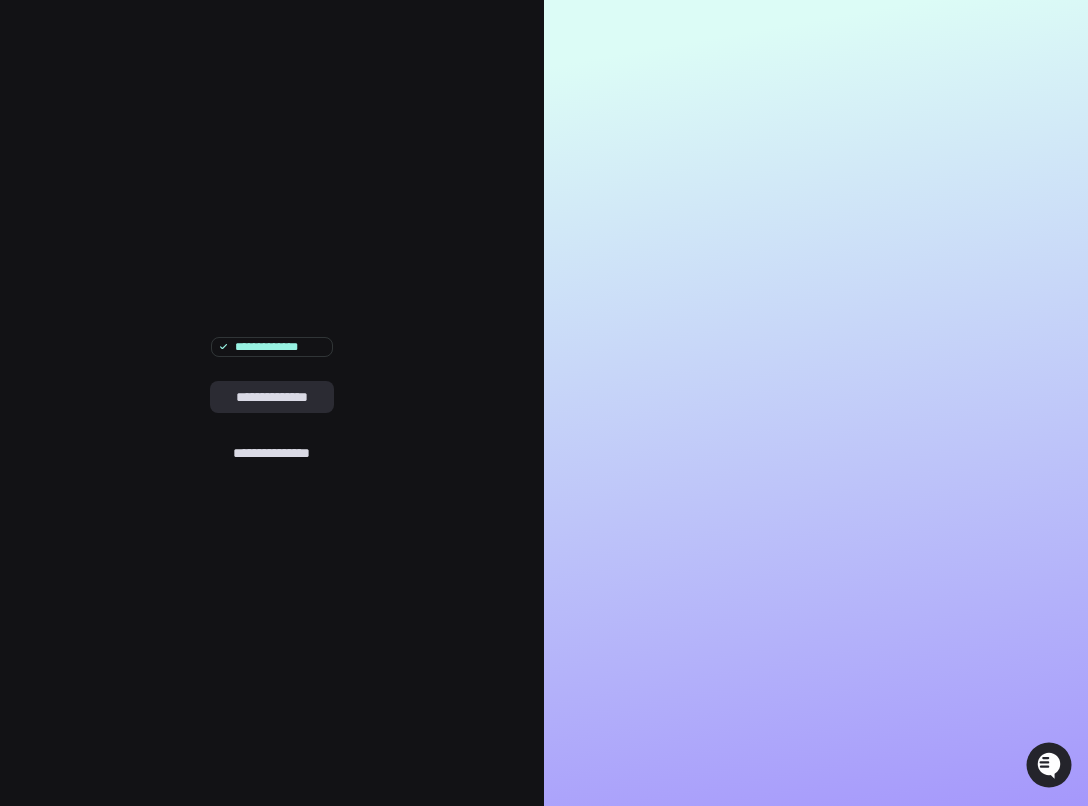 click on "**********" at bounding box center [272, 397] 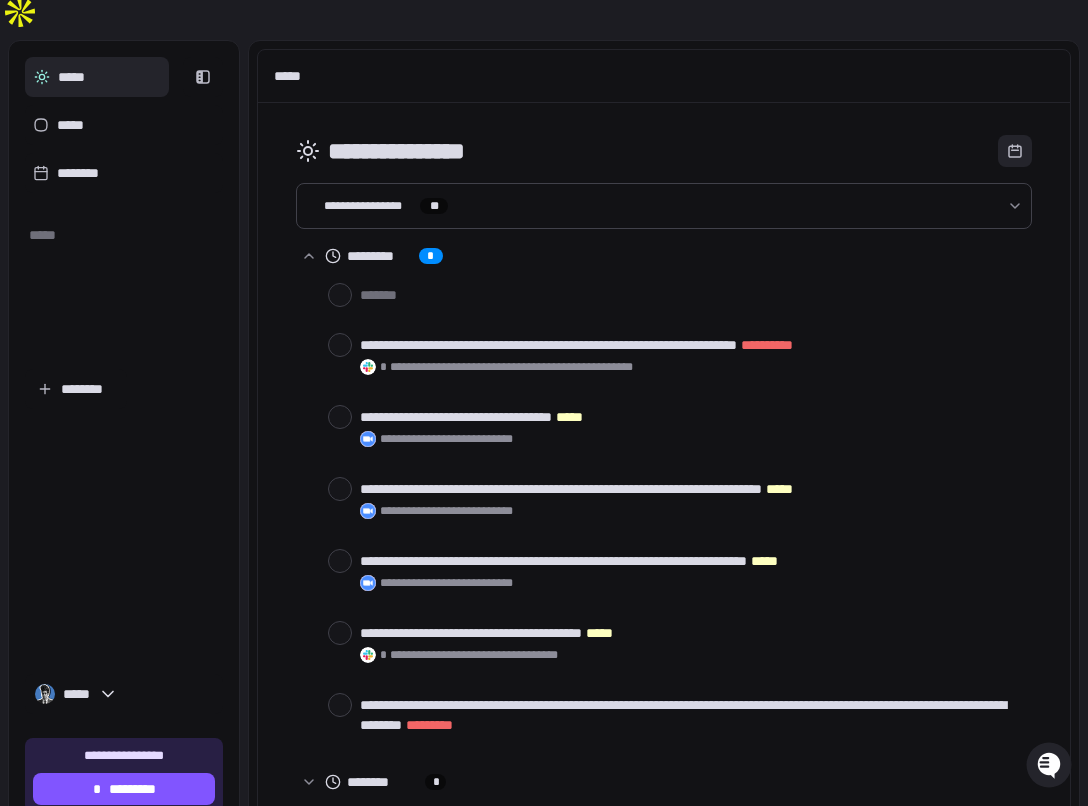 scroll, scrollTop: 2, scrollLeft: 0, axis: vertical 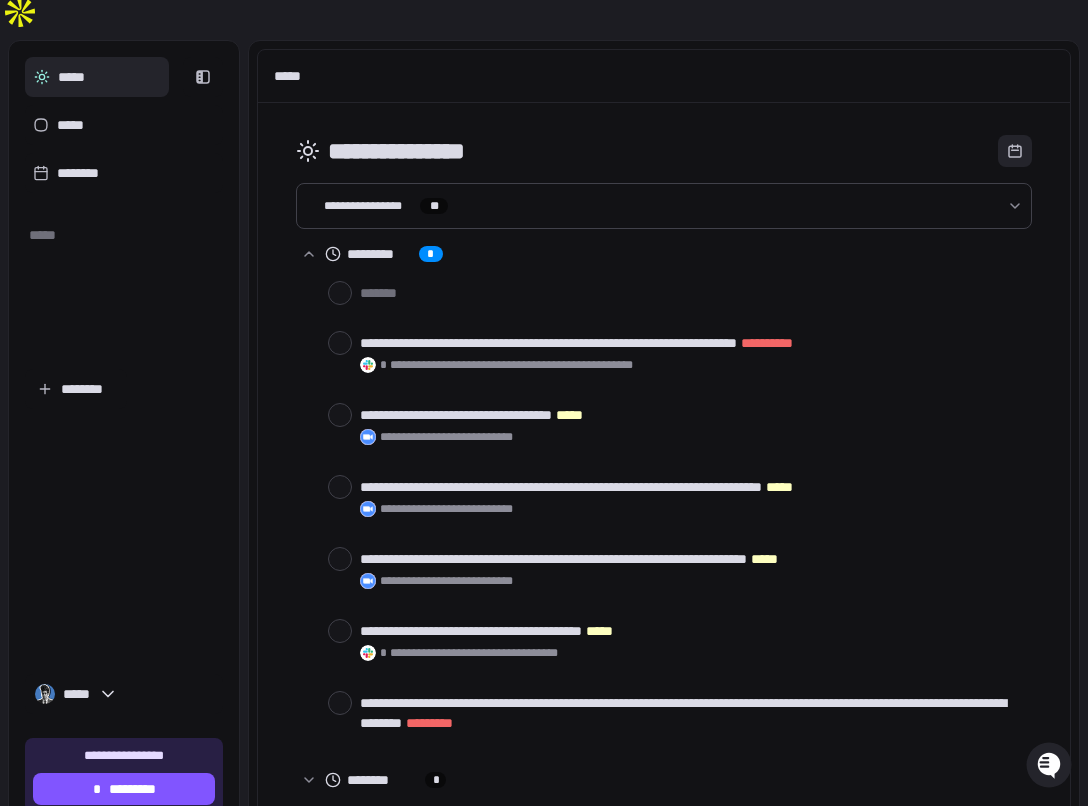 type on "*" 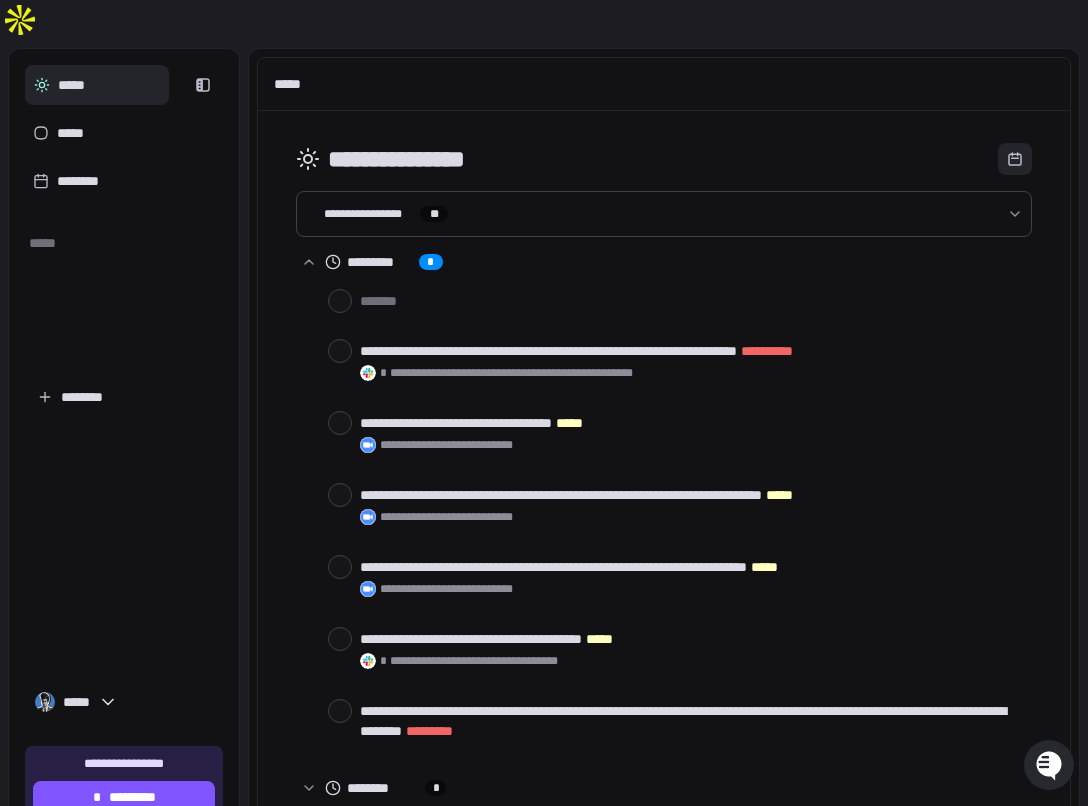 click 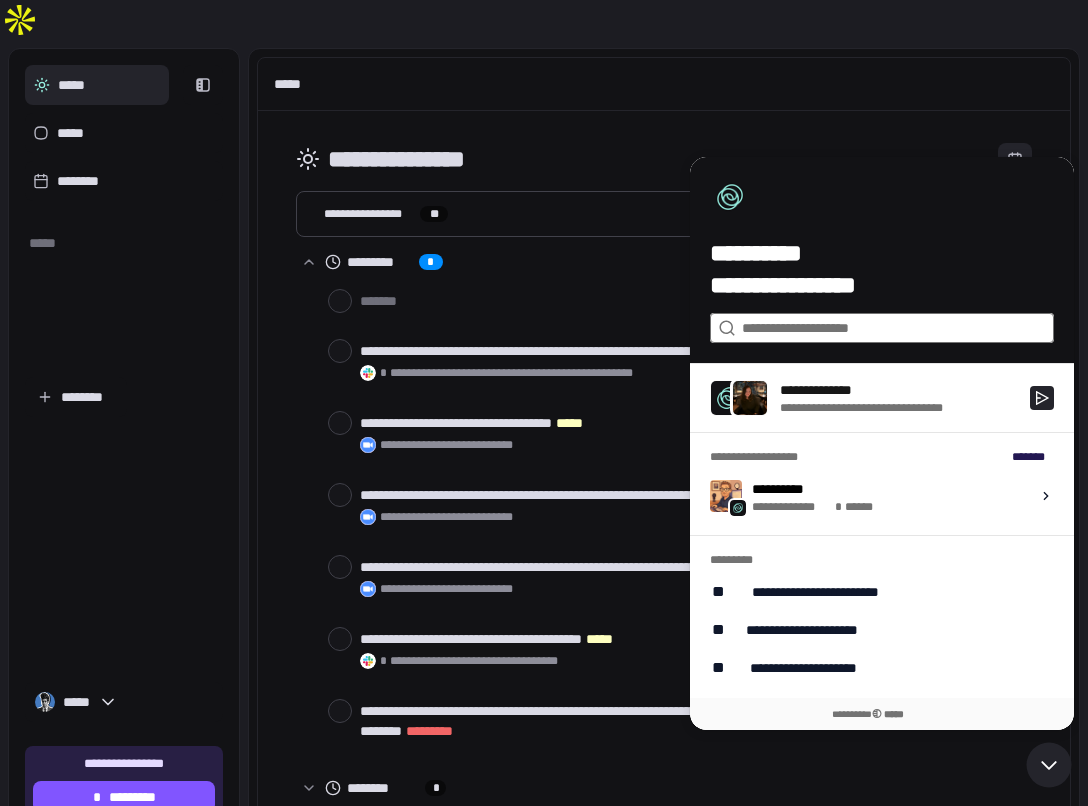 click at bounding box center [881, 328] 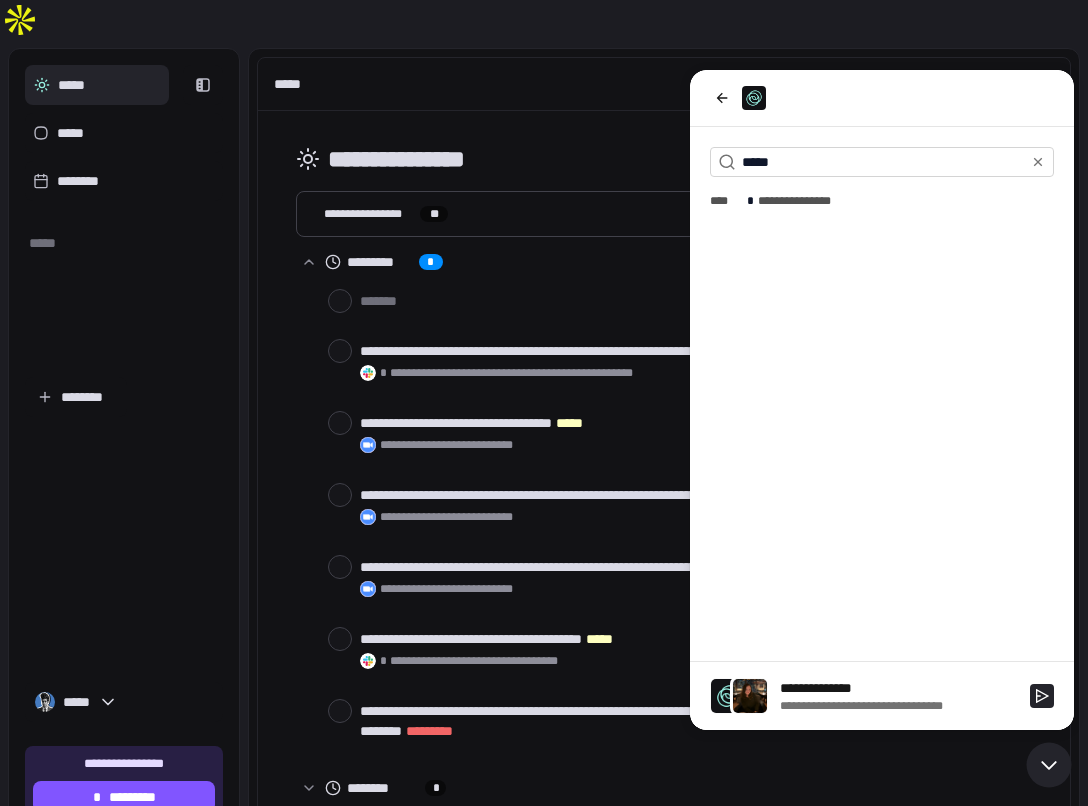 type on "*****" 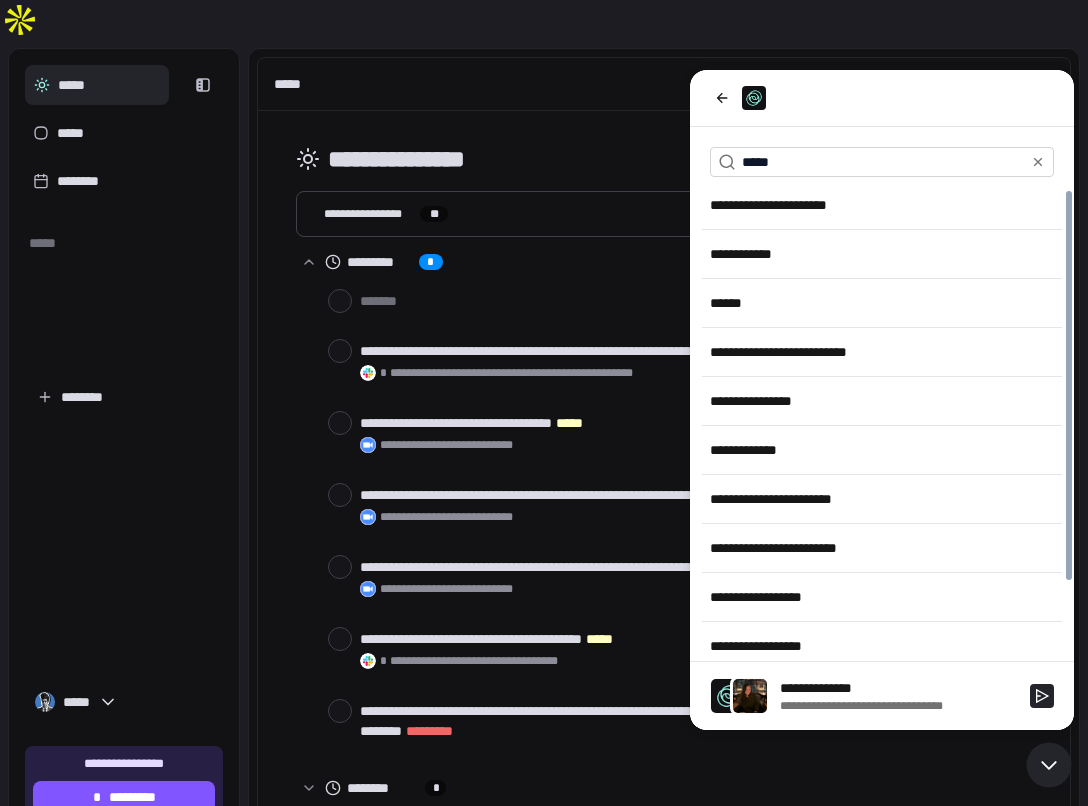 scroll, scrollTop: 0, scrollLeft: 0, axis: both 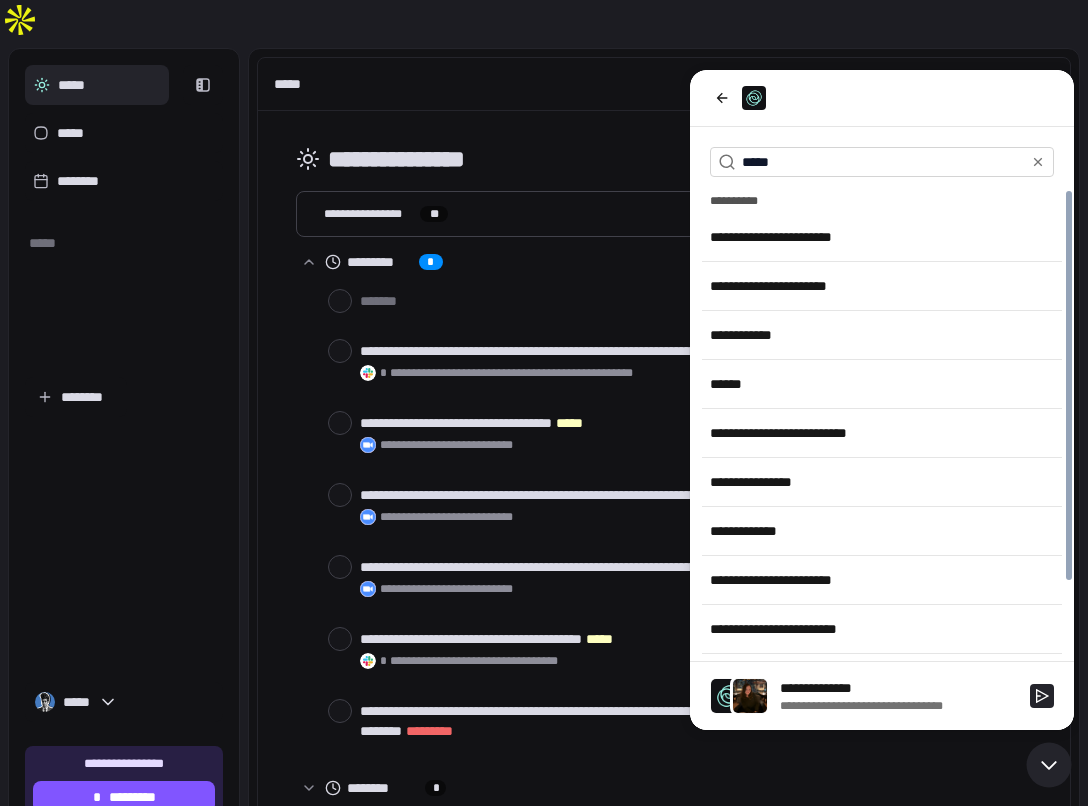click on "**********" at bounding box center (882, 237) 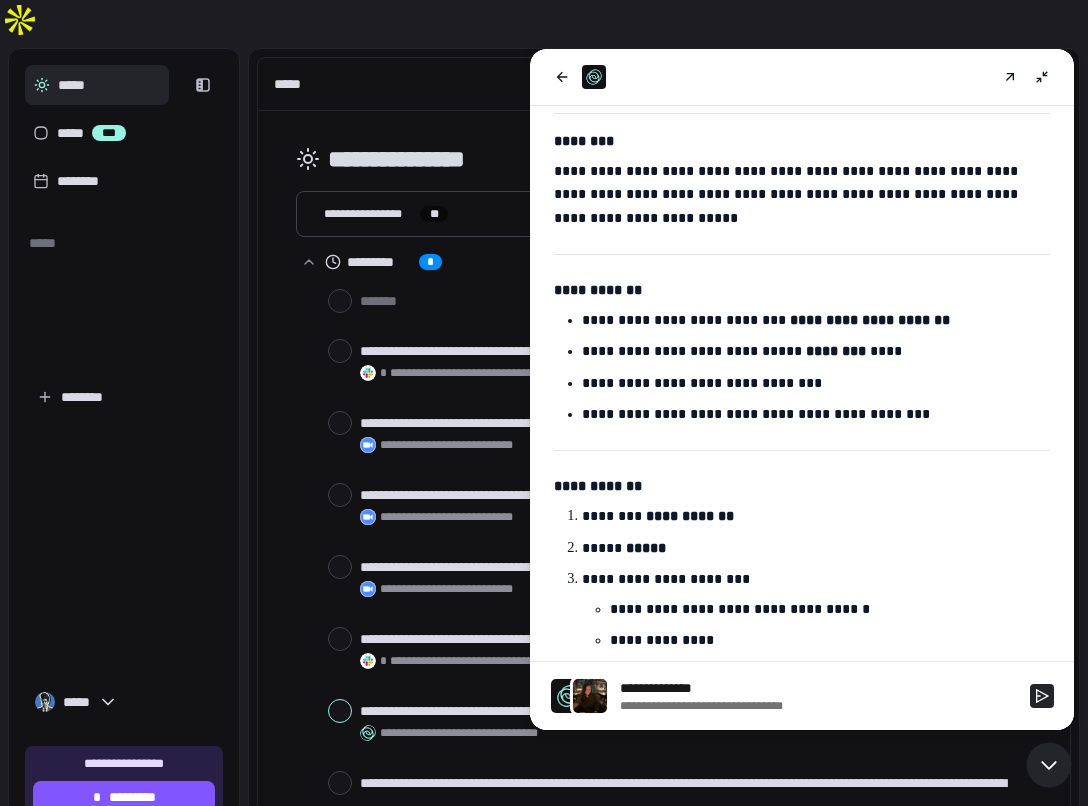 scroll, scrollTop: 192, scrollLeft: 0, axis: vertical 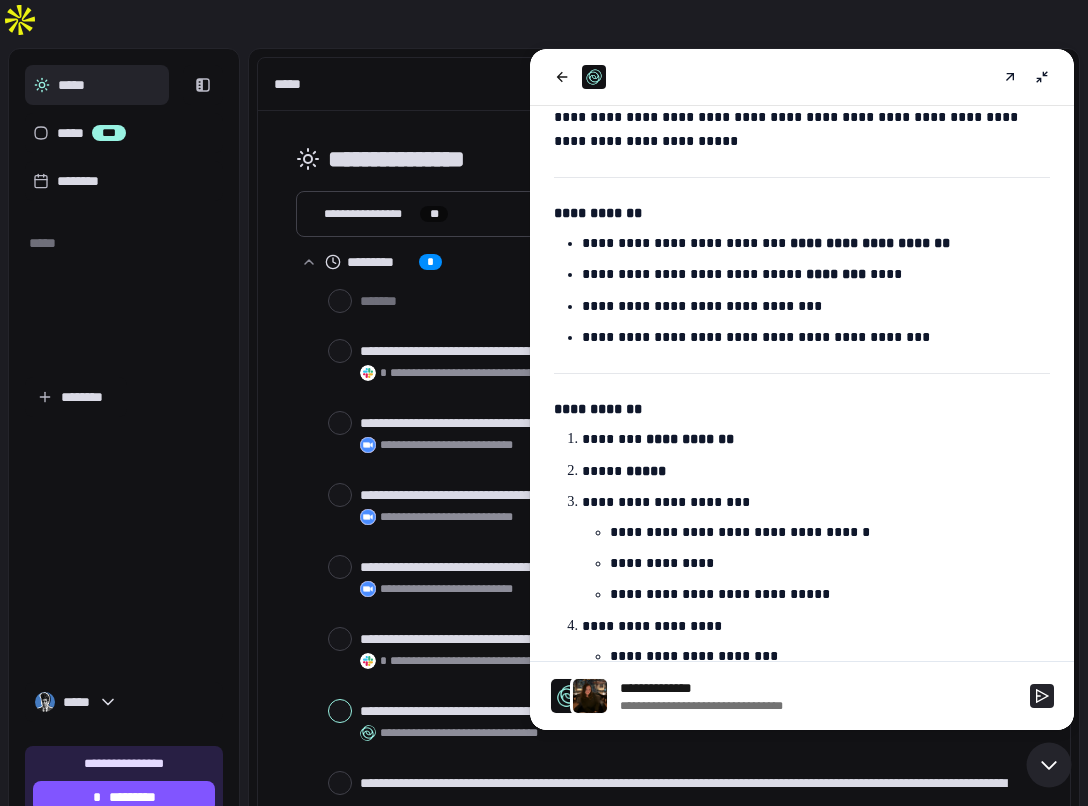 click 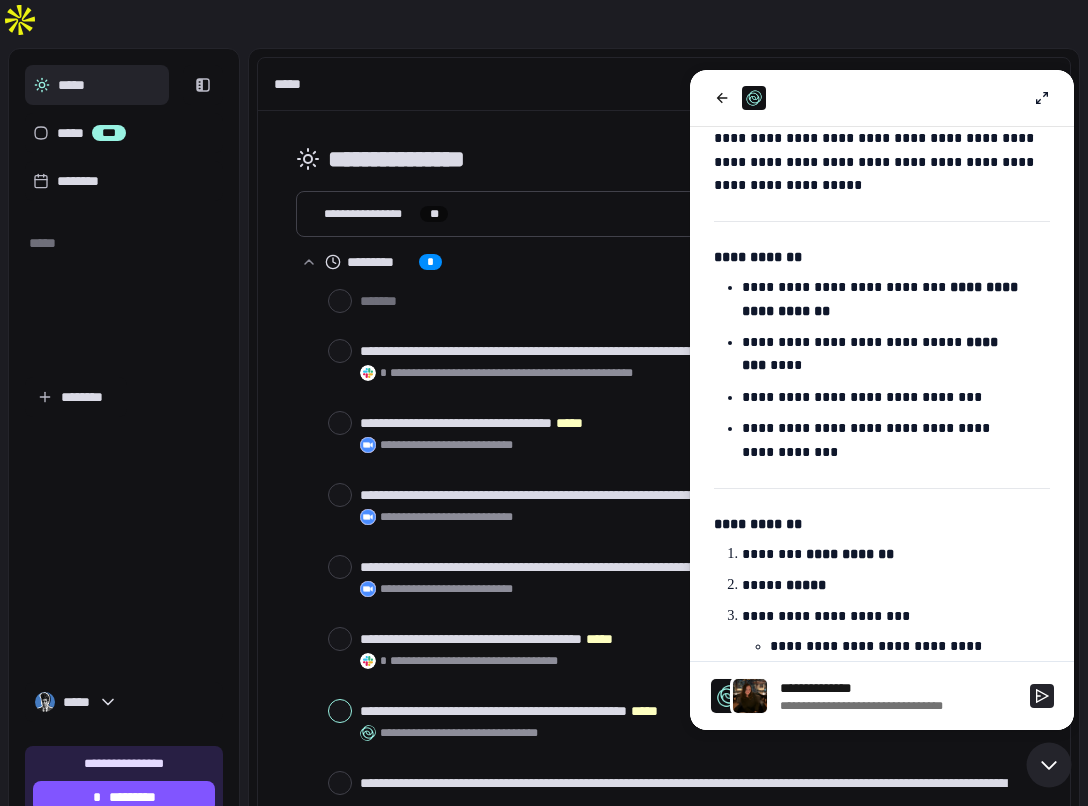 click on "********* *" at bounding box center [664, 262] 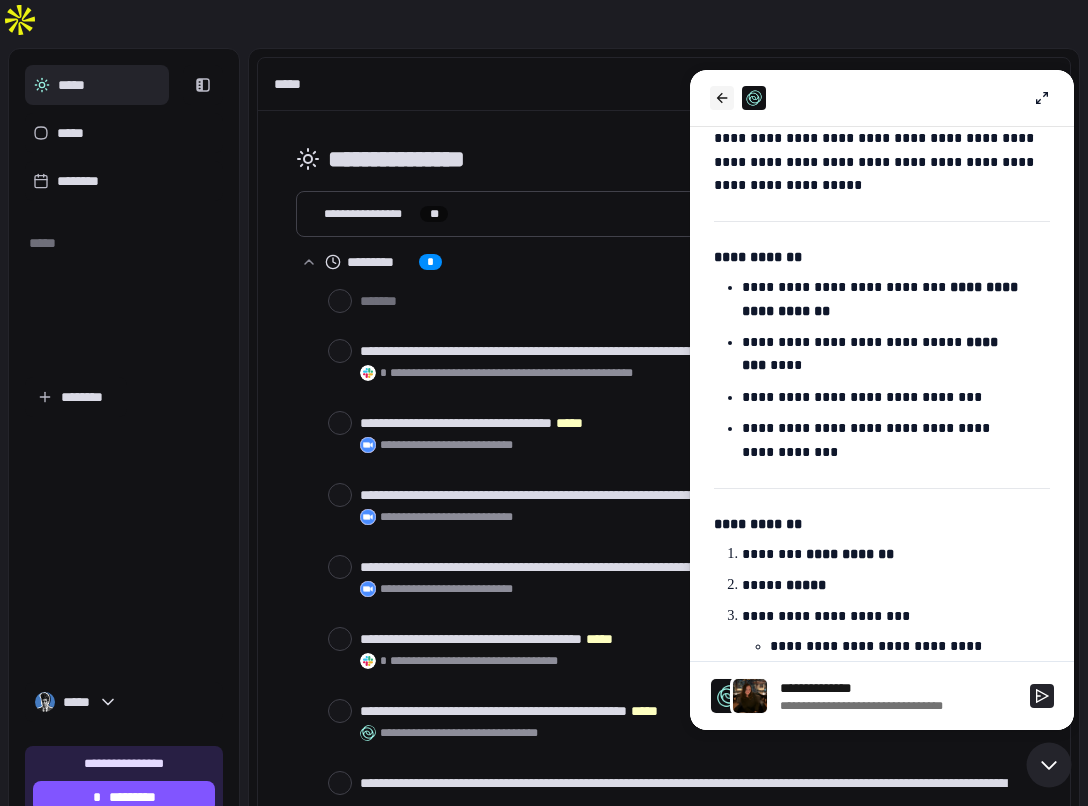 click at bounding box center [722, 98] 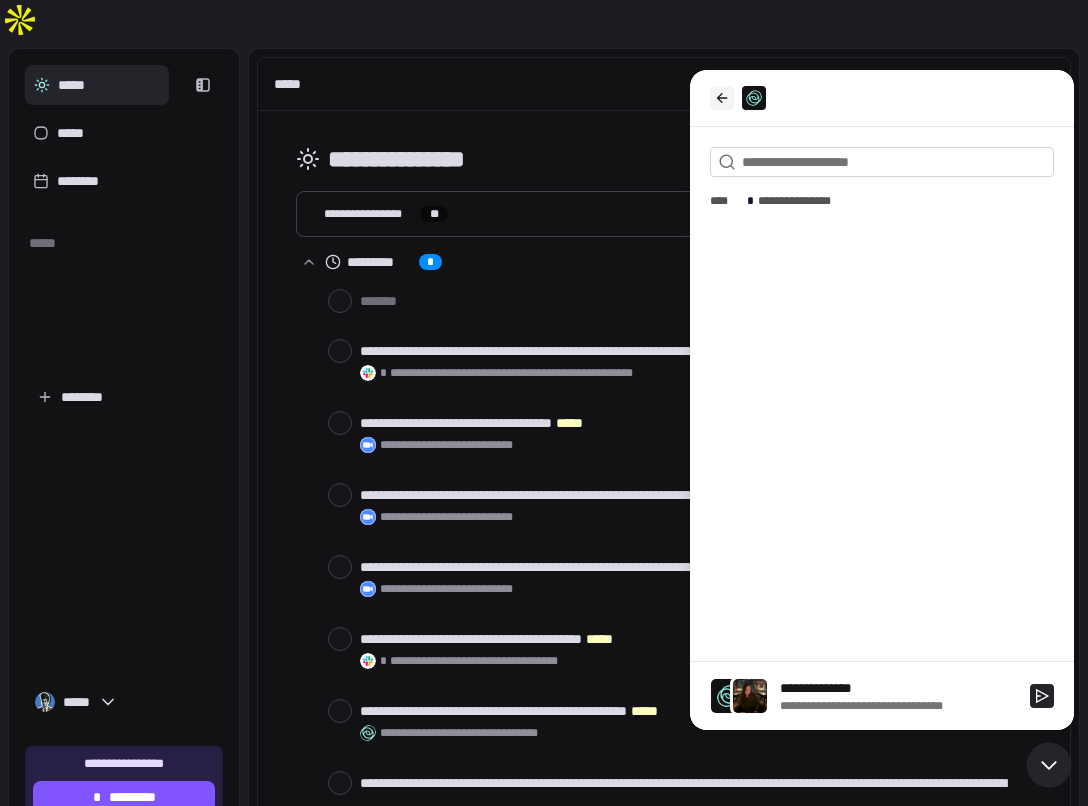 click 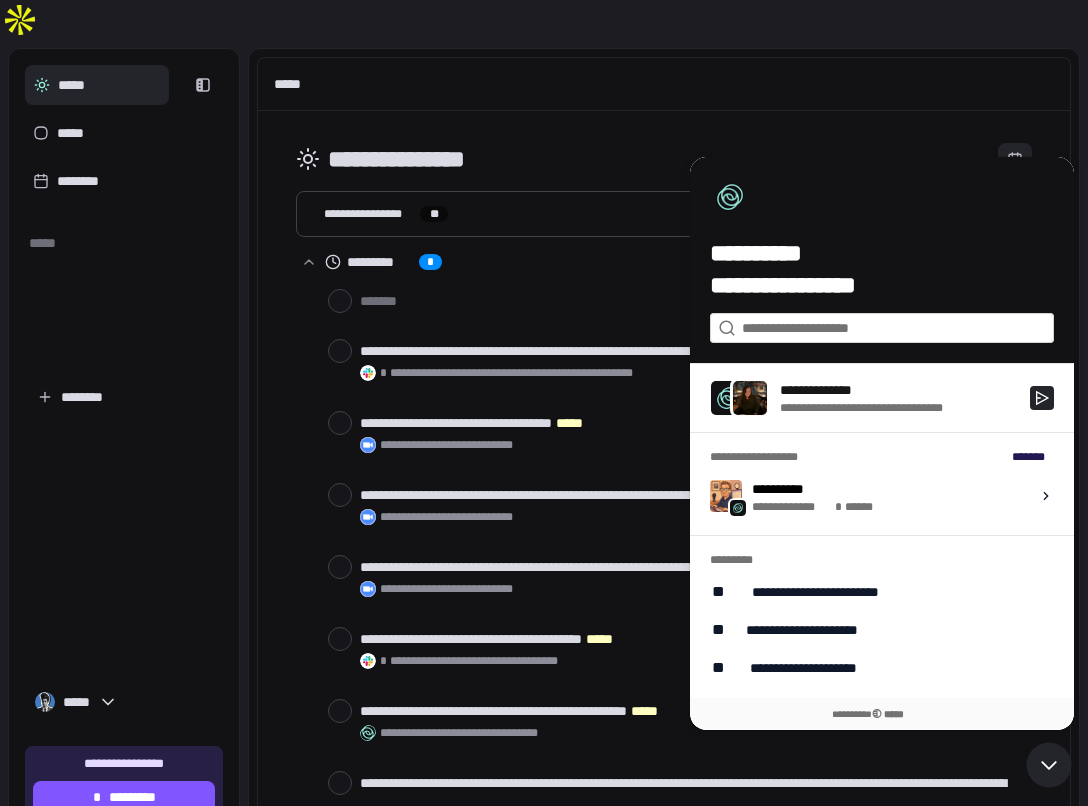click on "[FIRST] [LAST] [MIDDLE] [STREET] [CITY], [STATE] [ZIP] [COUNTRY] [PHONE] [EMAIL] [SSN] [DLN] [PASSPORT] [CCNUM] [DOB] [AGE]" at bounding box center [664, 469] 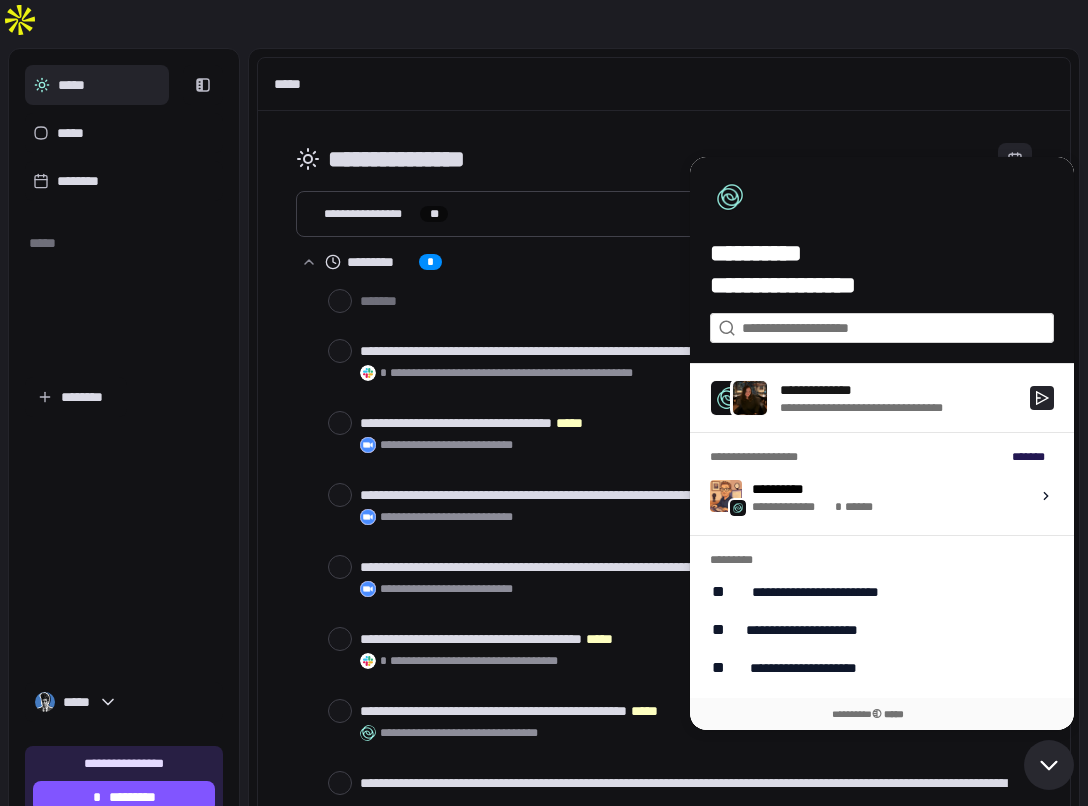 click 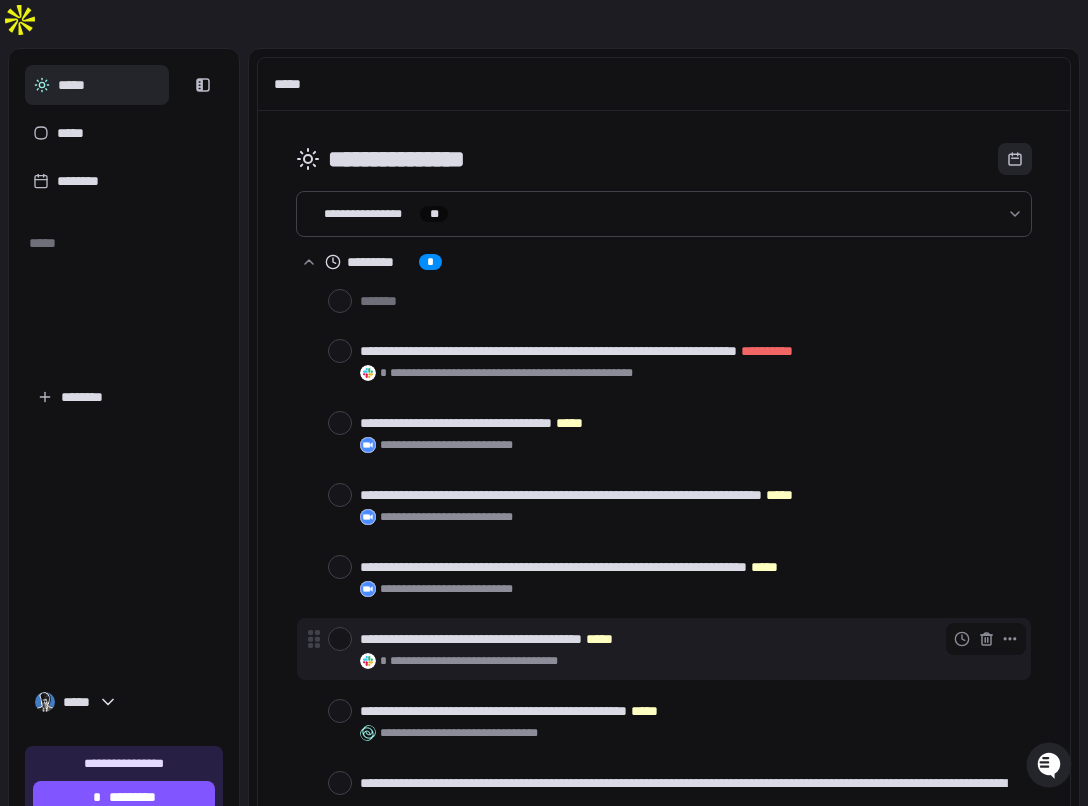 scroll, scrollTop: 74, scrollLeft: 0, axis: vertical 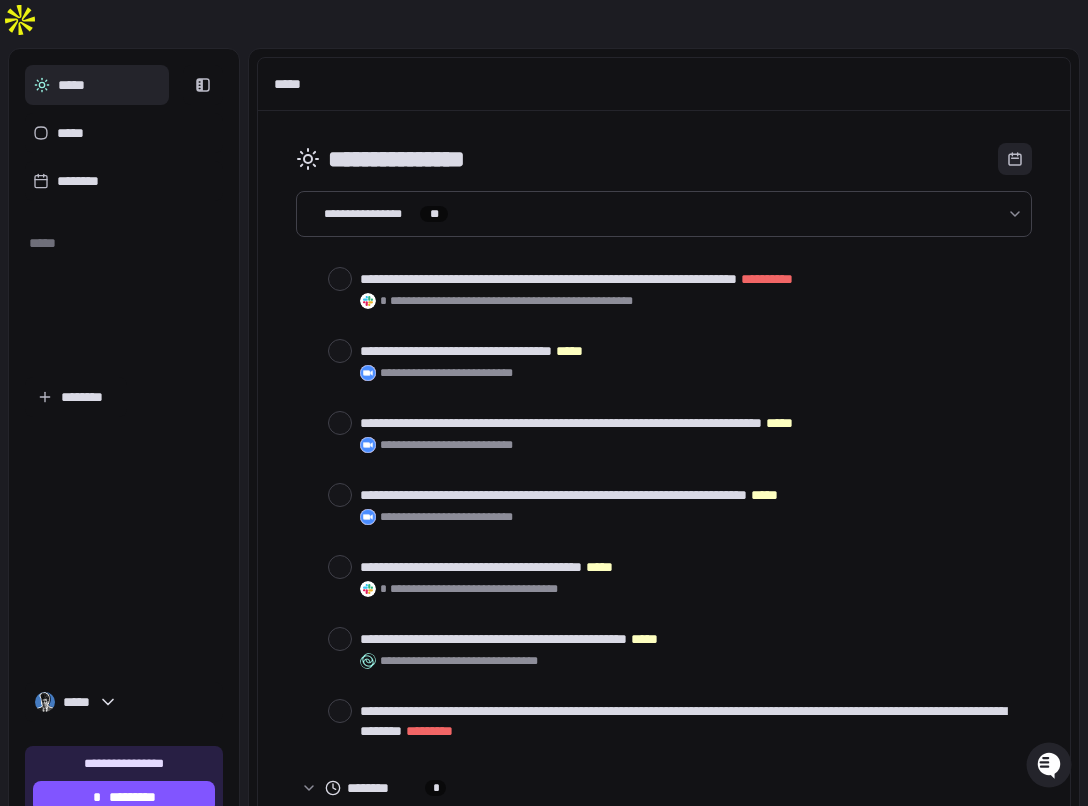 type on "*" 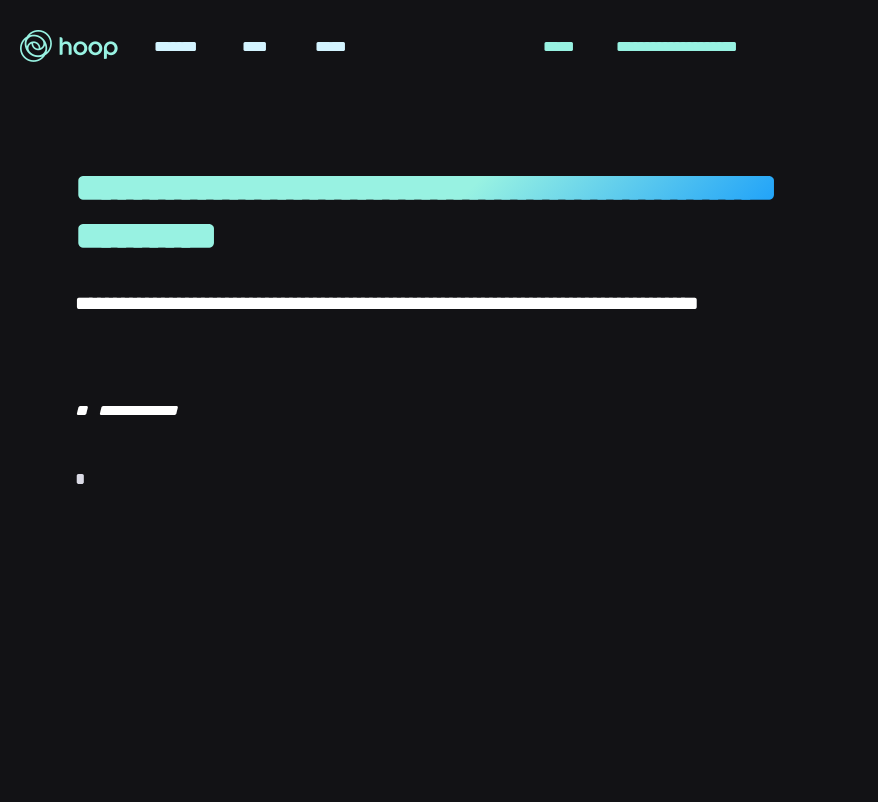 scroll, scrollTop: 0, scrollLeft: 0, axis: both 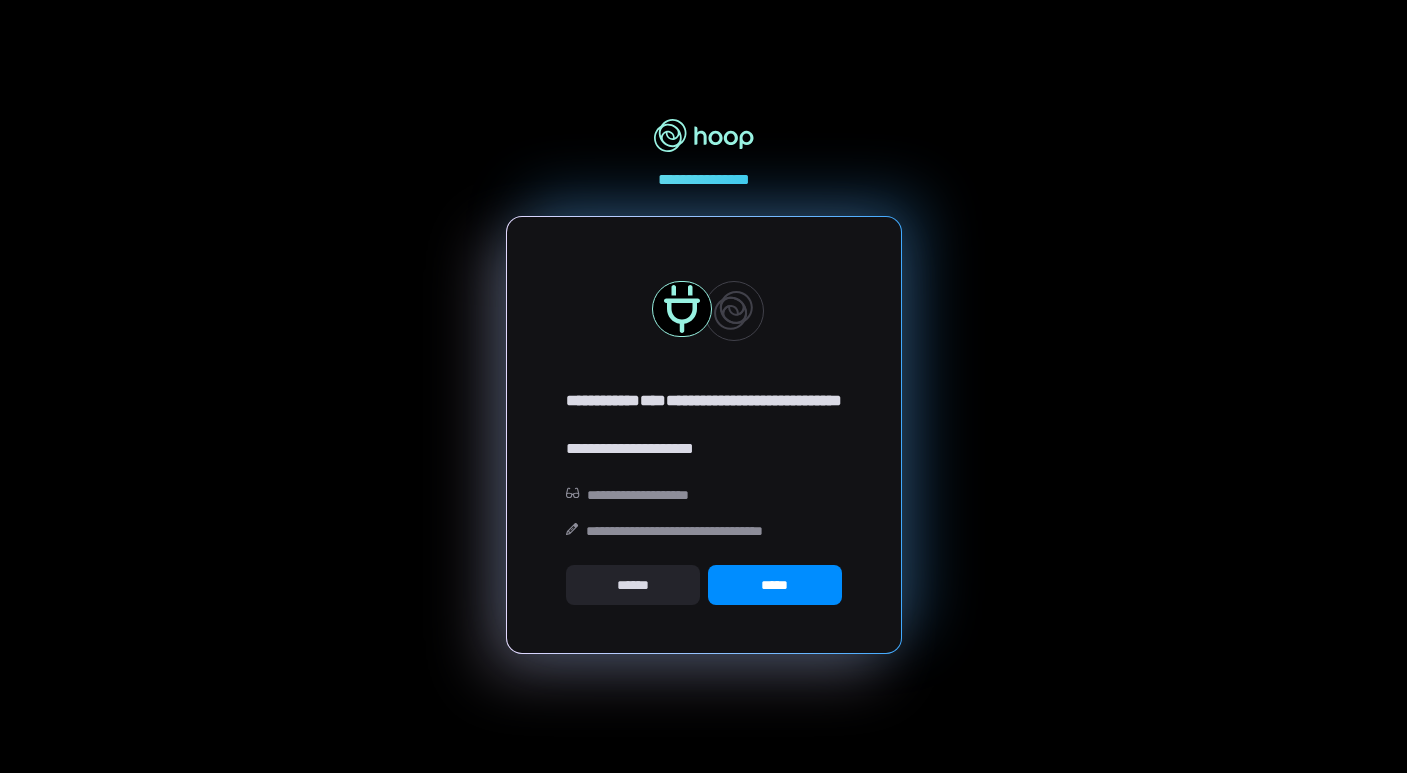 click on "*****" at bounding box center (775, 585) 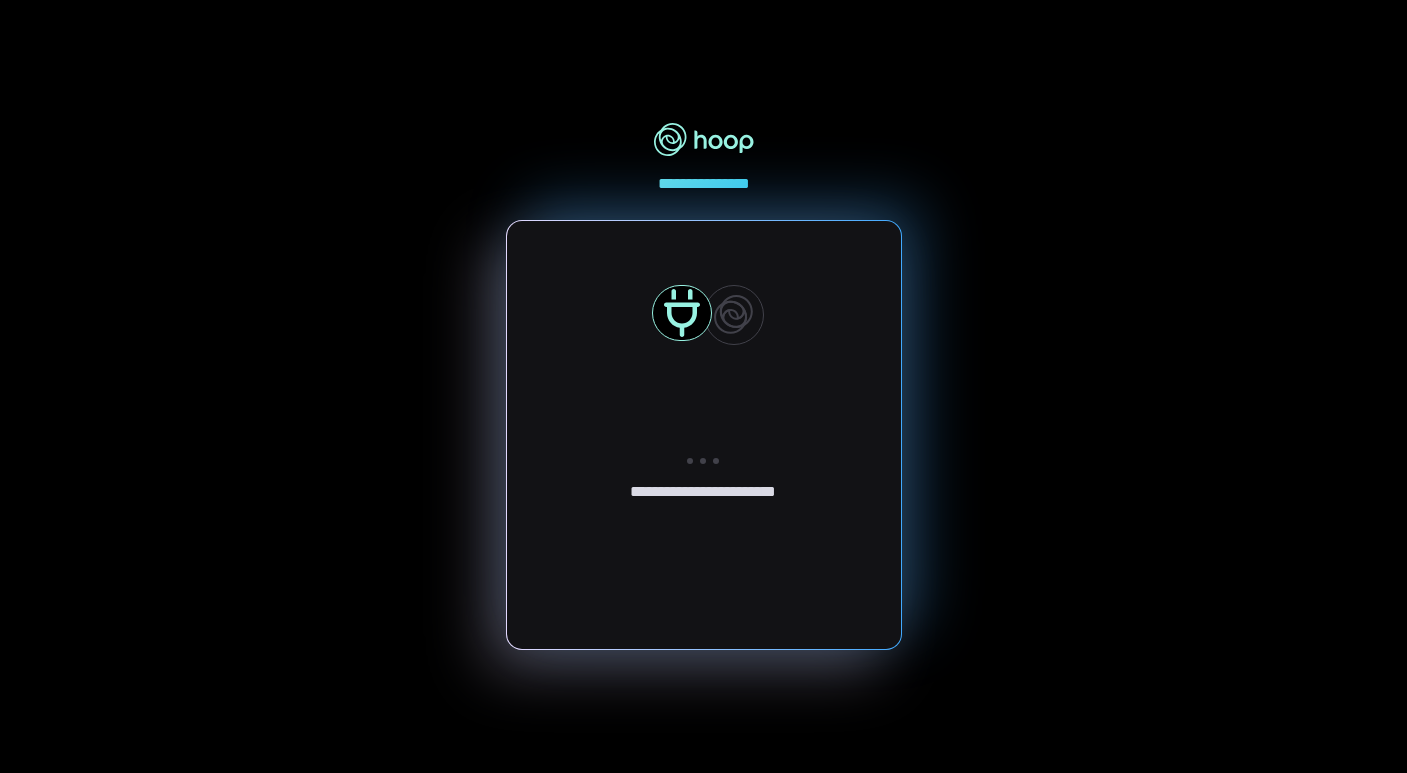 scroll, scrollTop: 0, scrollLeft: 0, axis: both 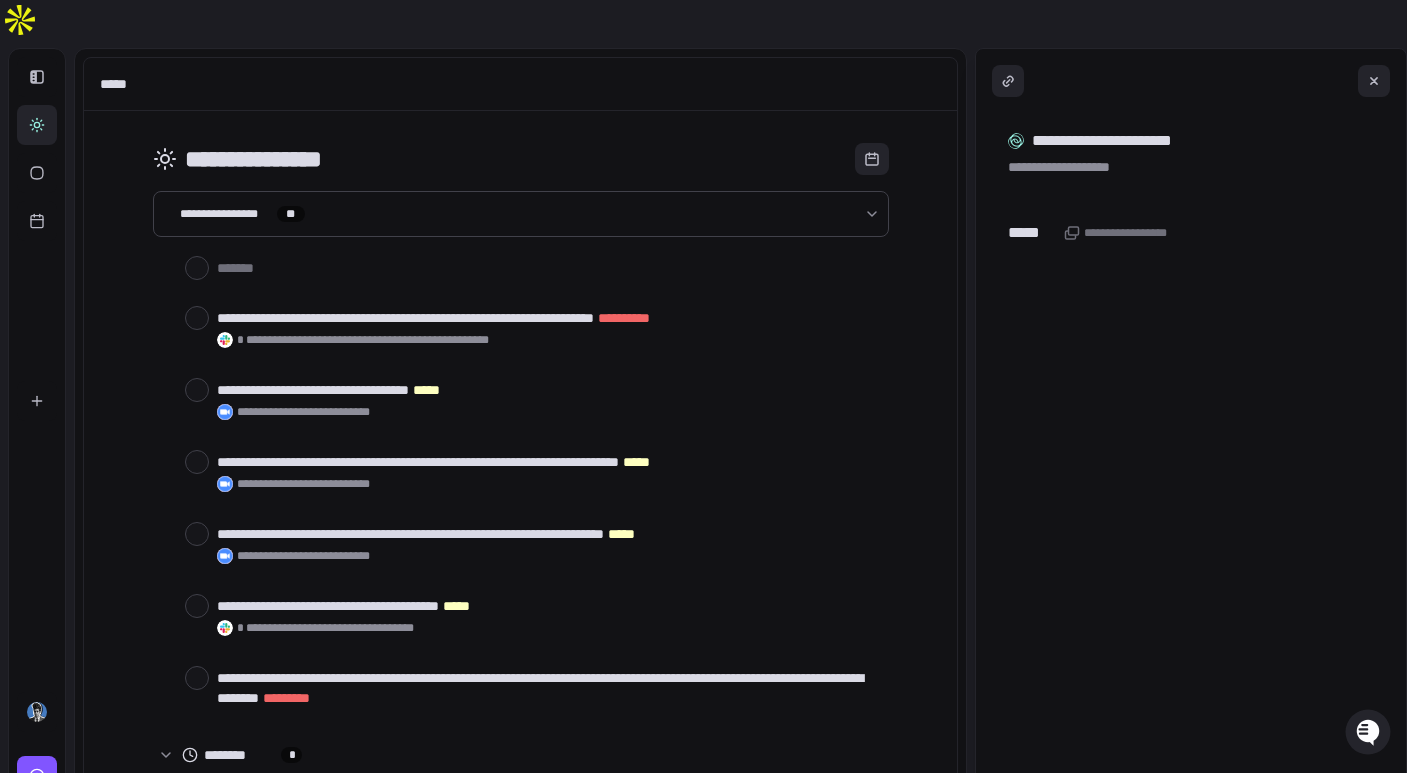 click on "**********" at bounding box center [521, 214] 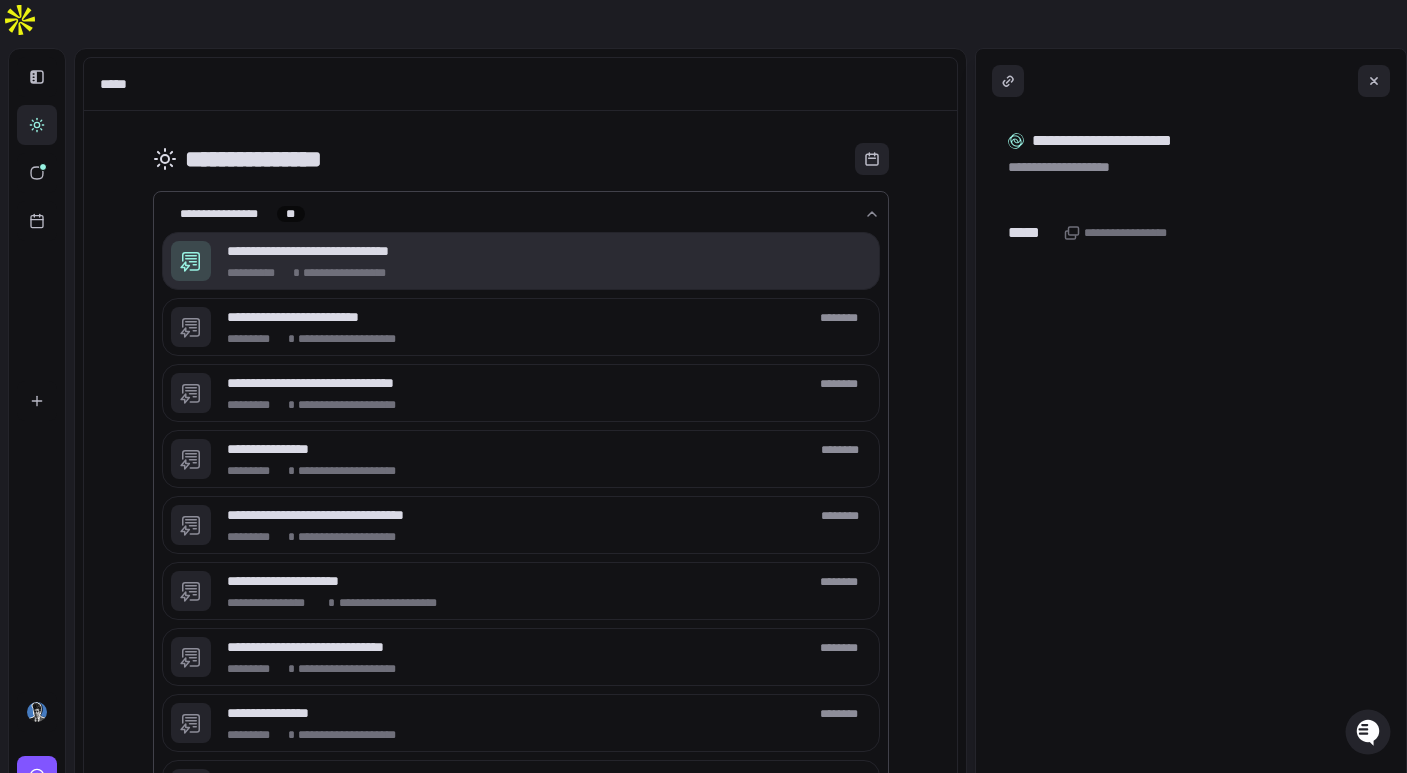 click on "**********" at bounding box center (549, 273) 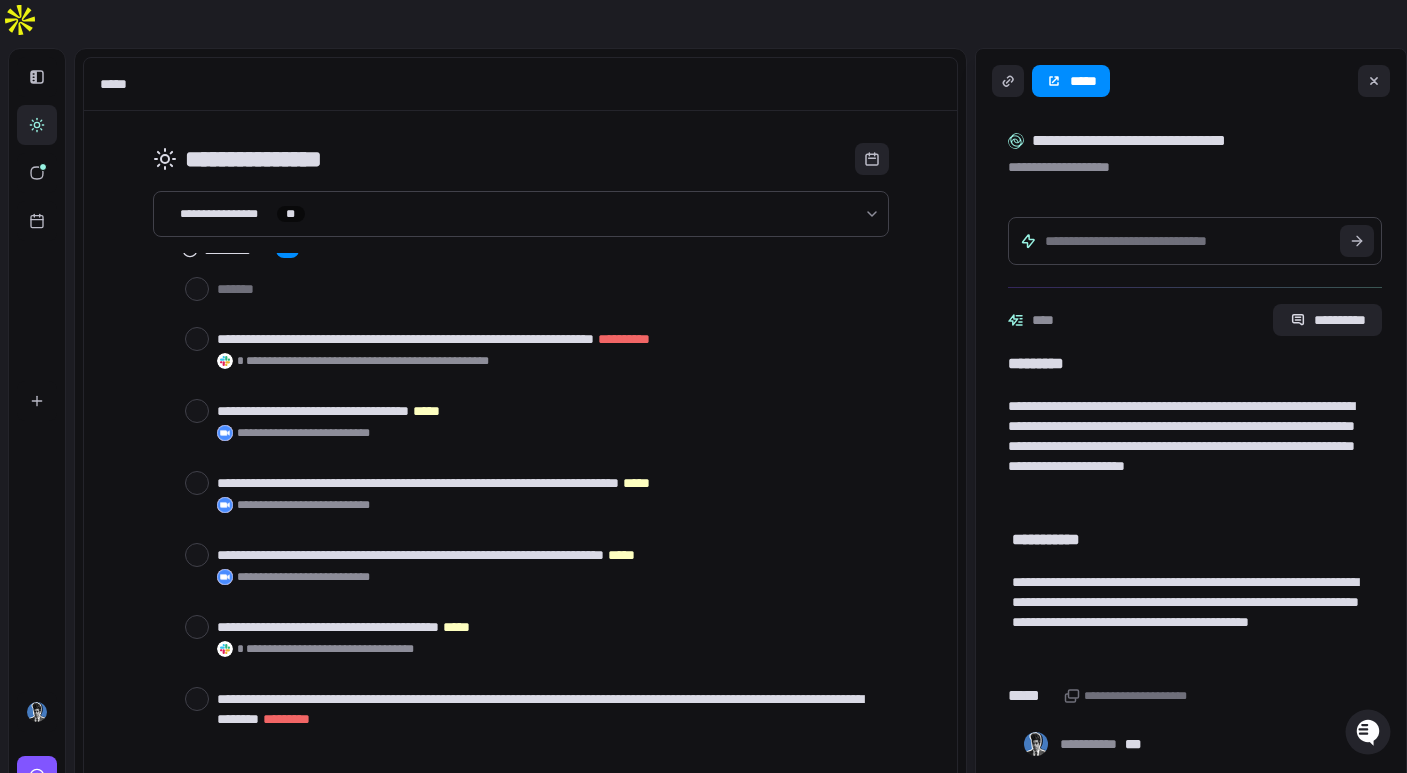 scroll, scrollTop: 0, scrollLeft: 0, axis: both 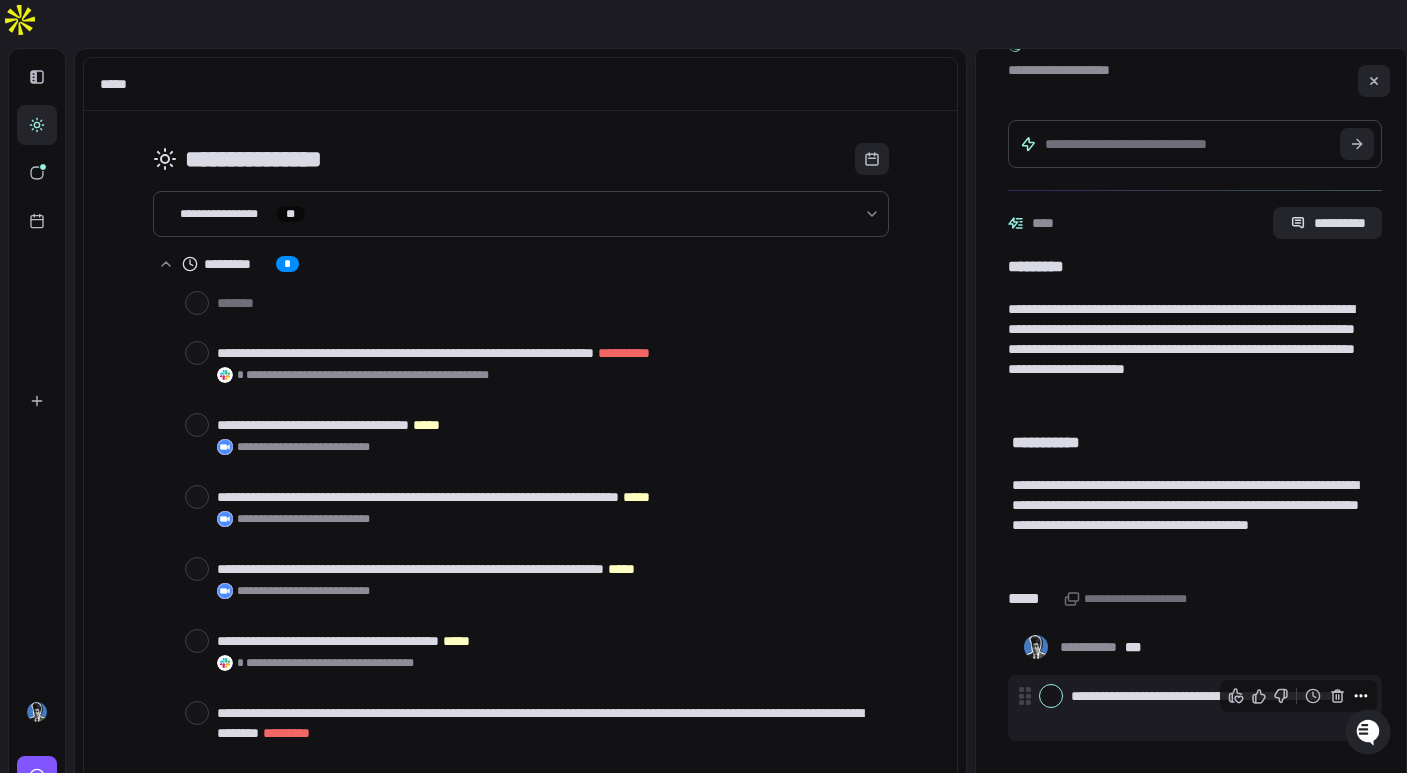 click 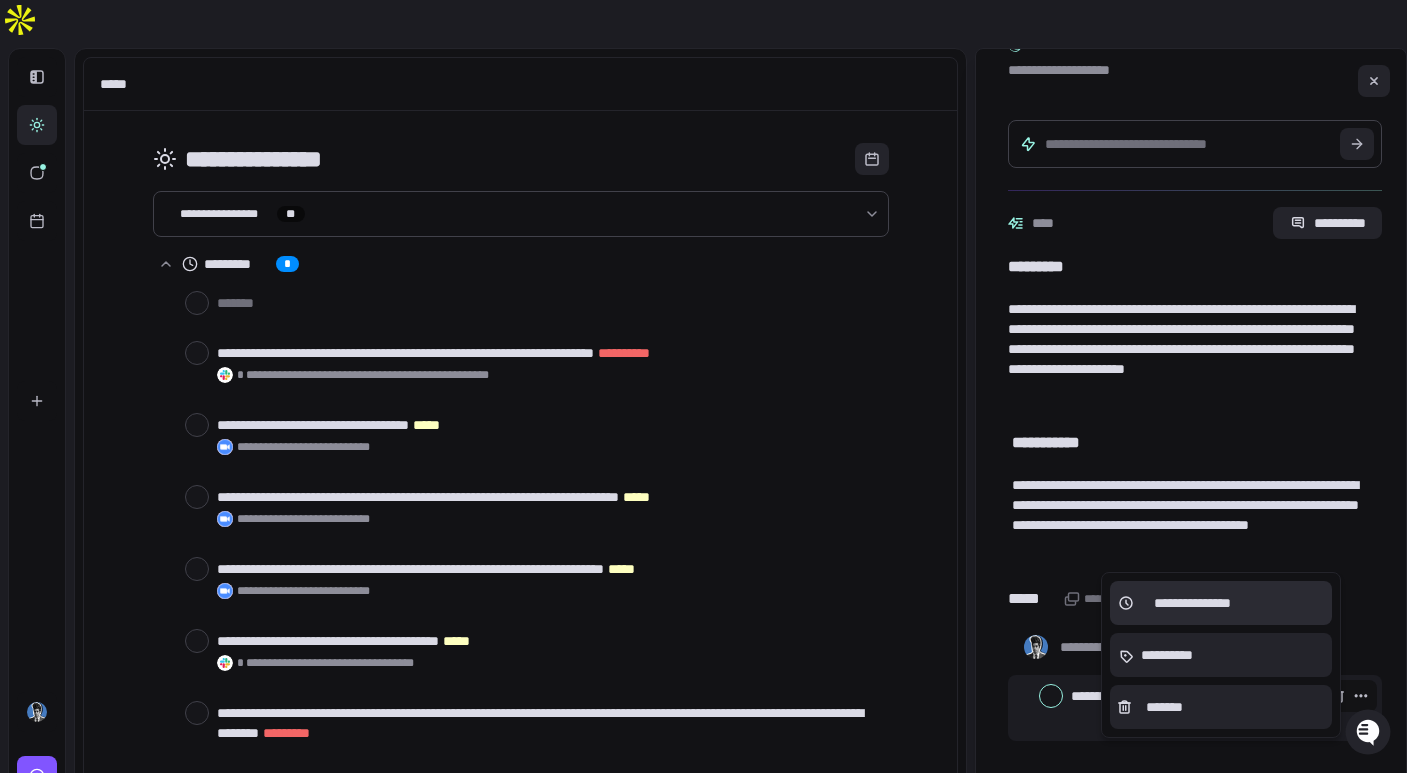click on "**********" at bounding box center (1192, 603) 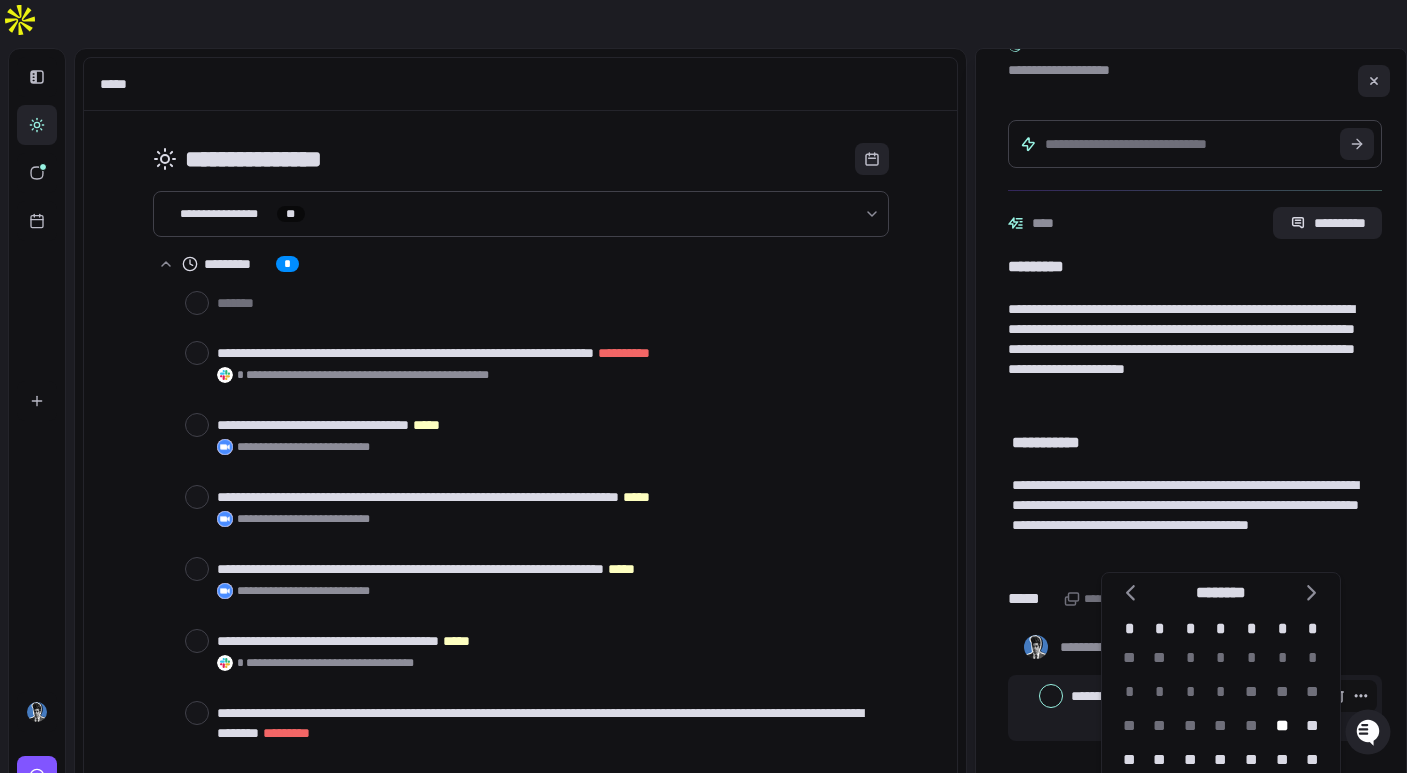 click on "**" at bounding box center (1282, 726) 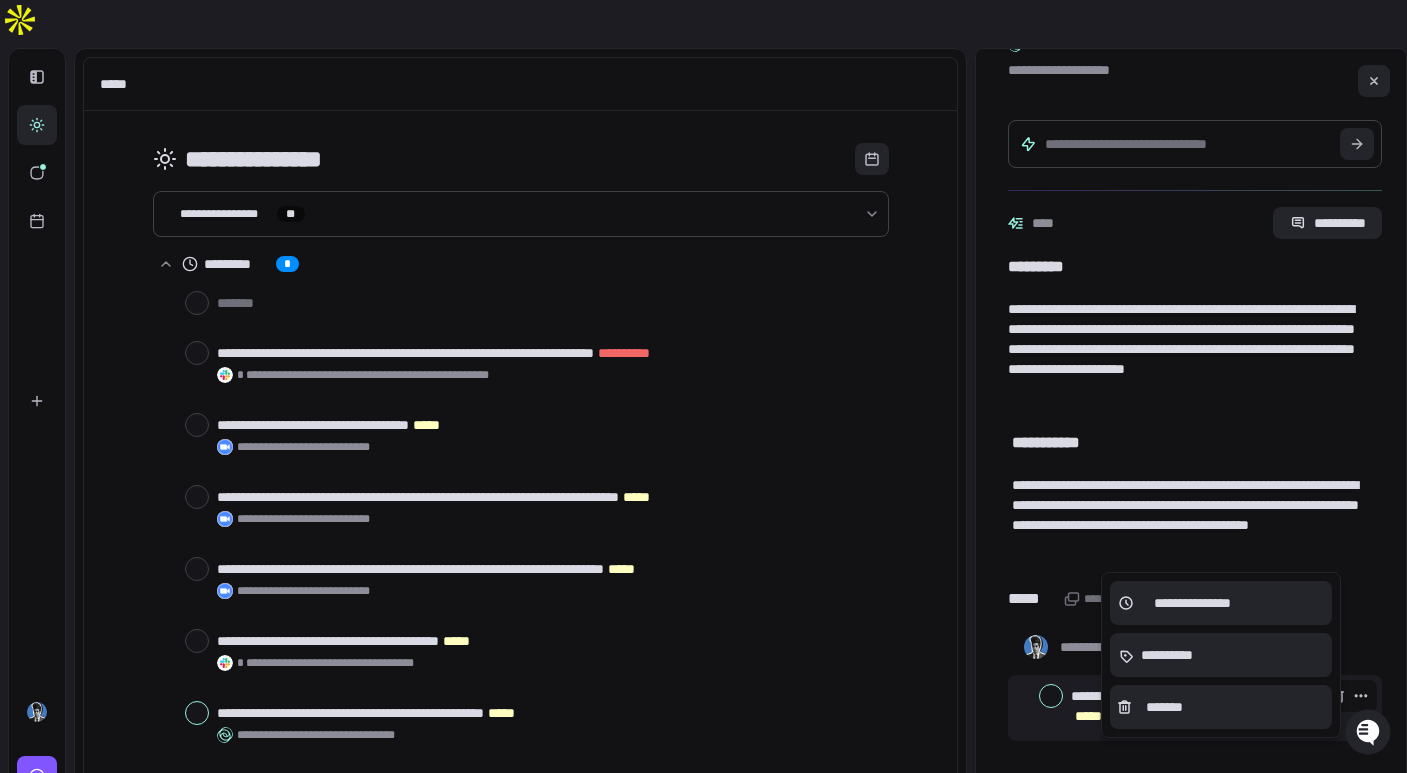 click at bounding box center [703, 386] 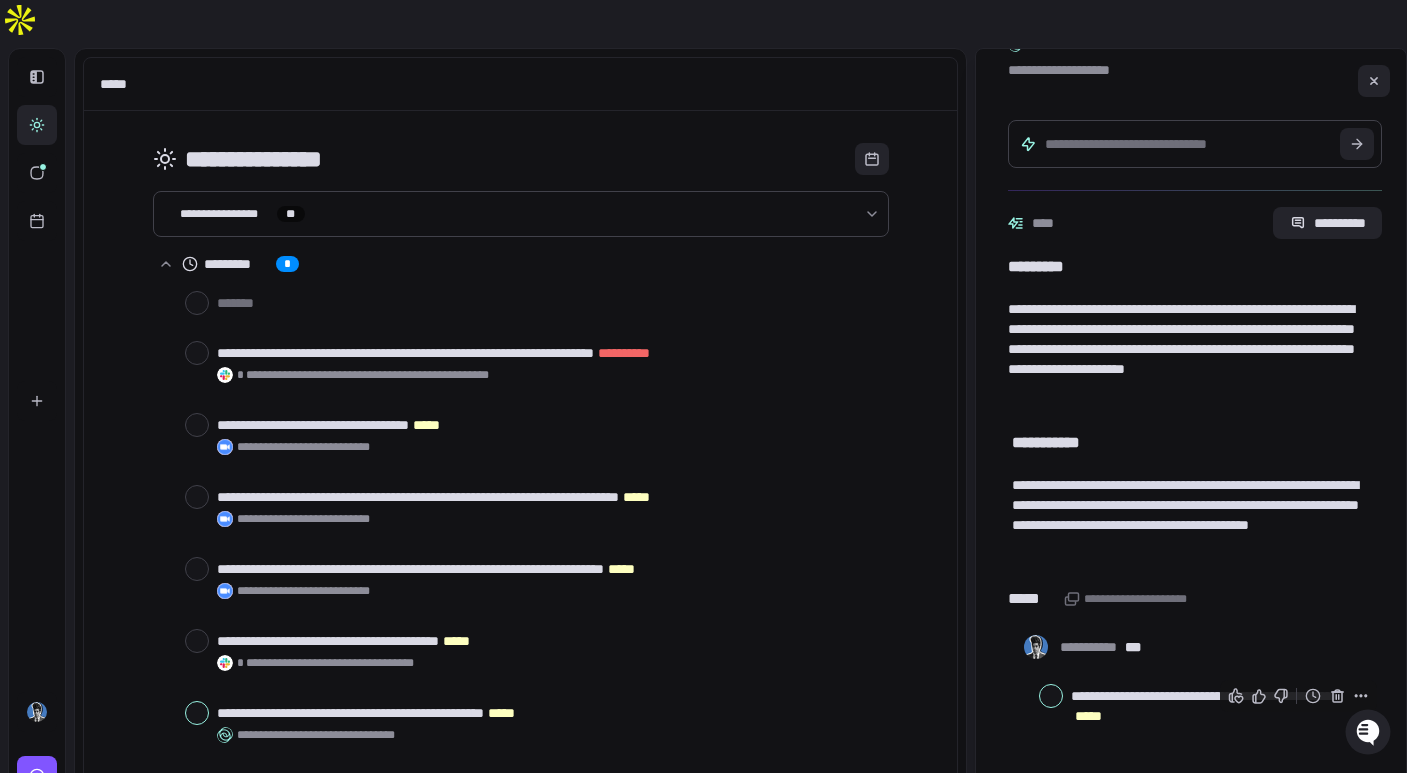 type on "*" 